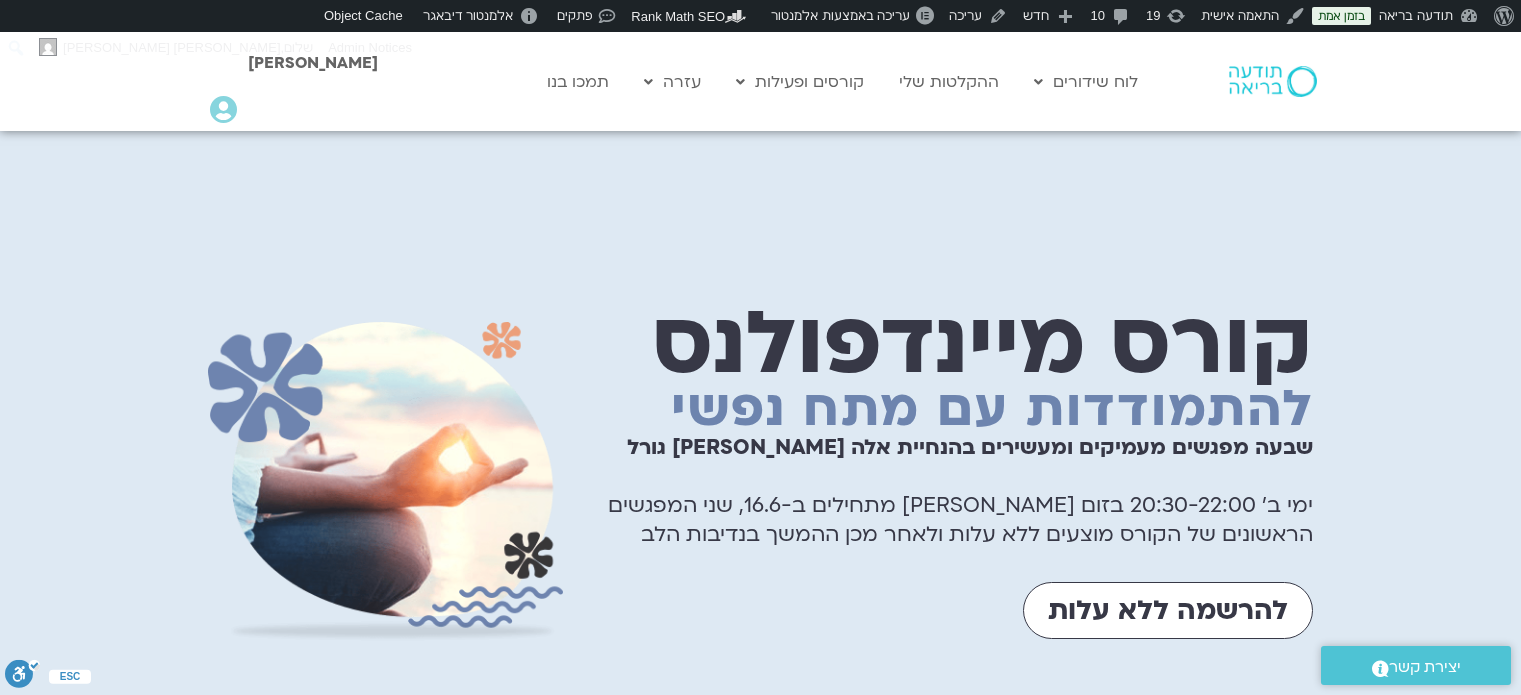 scroll, scrollTop: 8772, scrollLeft: 0, axis: vertical 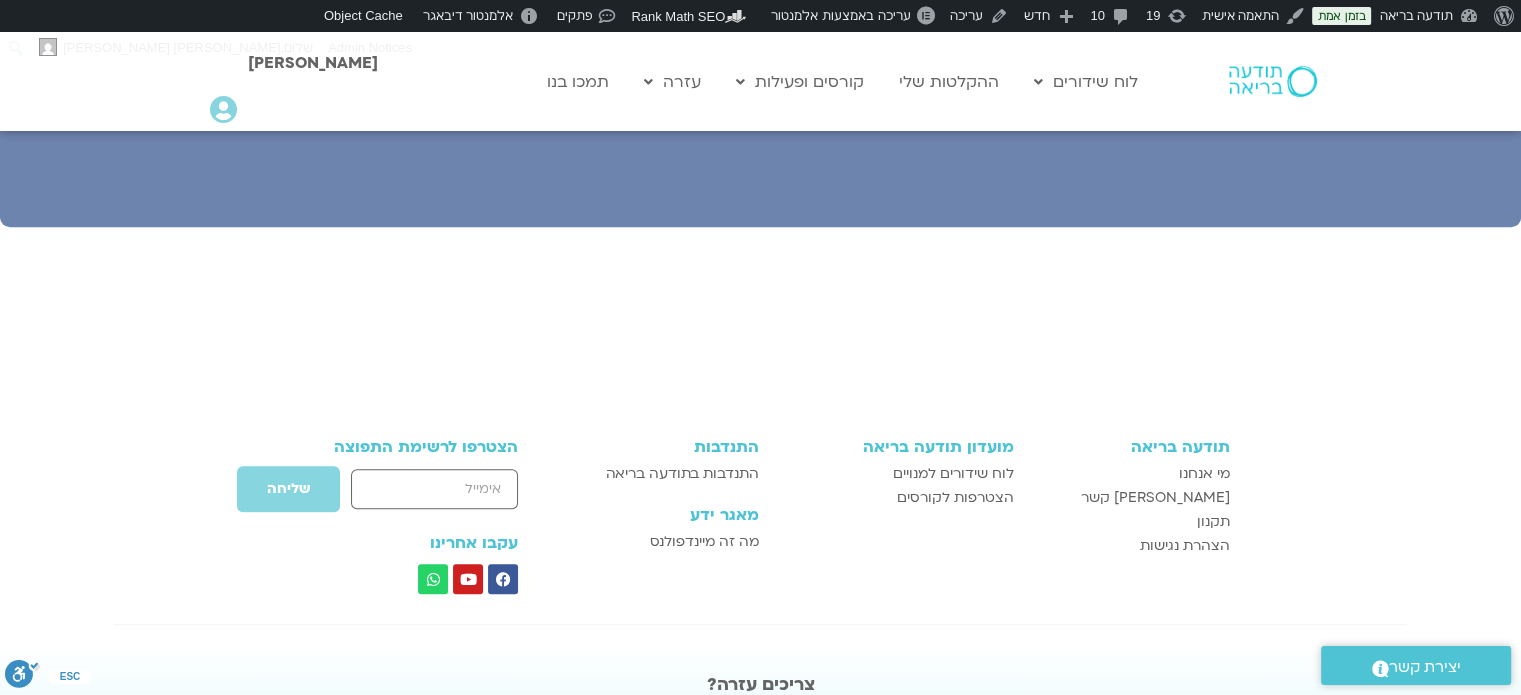 click on "תודעה בריאה
מי אנחנו
[PERSON_NAME] קשר
תקנון
הצהרת נגישות
מועדון תודעה בריאה
לוח שידורים למנויים
הצטרפות לקורסים
אימייל
שליחה" at bounding box center (760, 516) 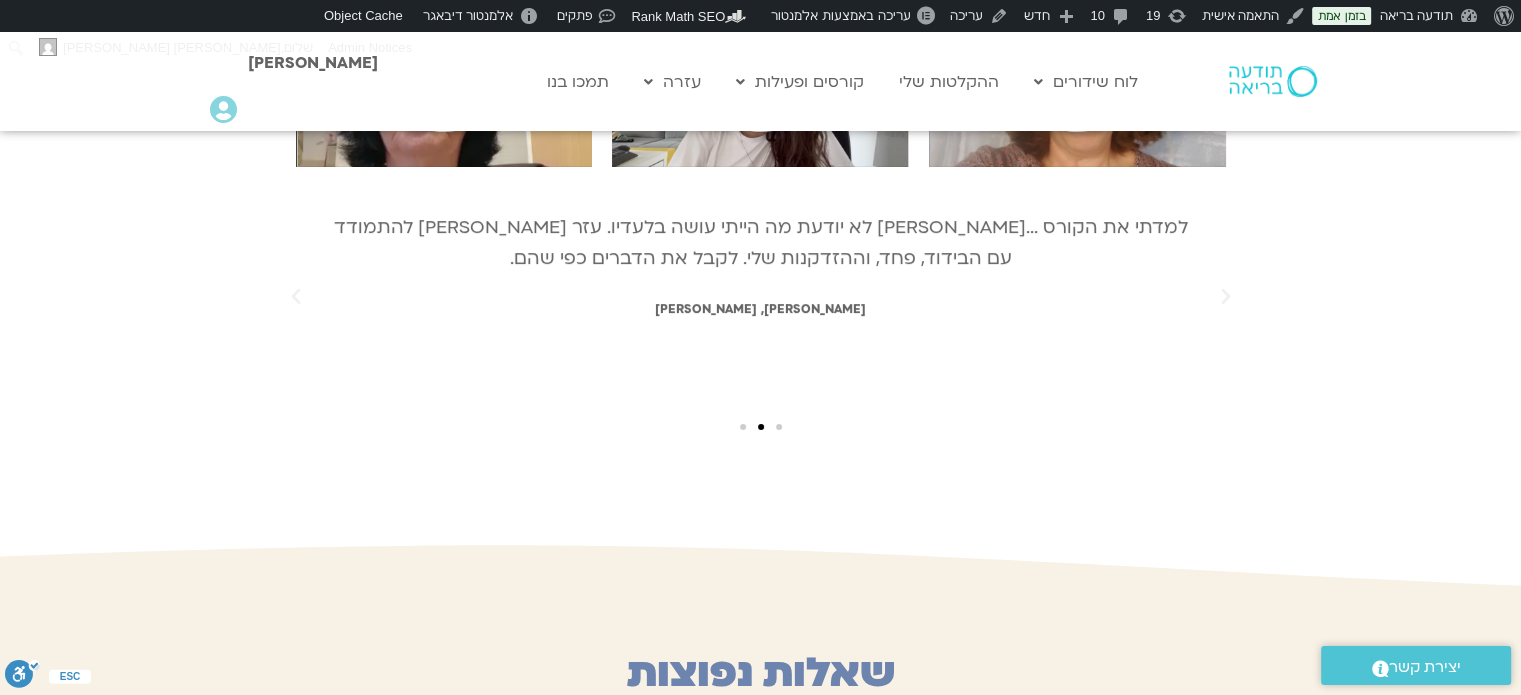 scroll, scrollTop: 6852, scrollLeft: 0, axis: vertical 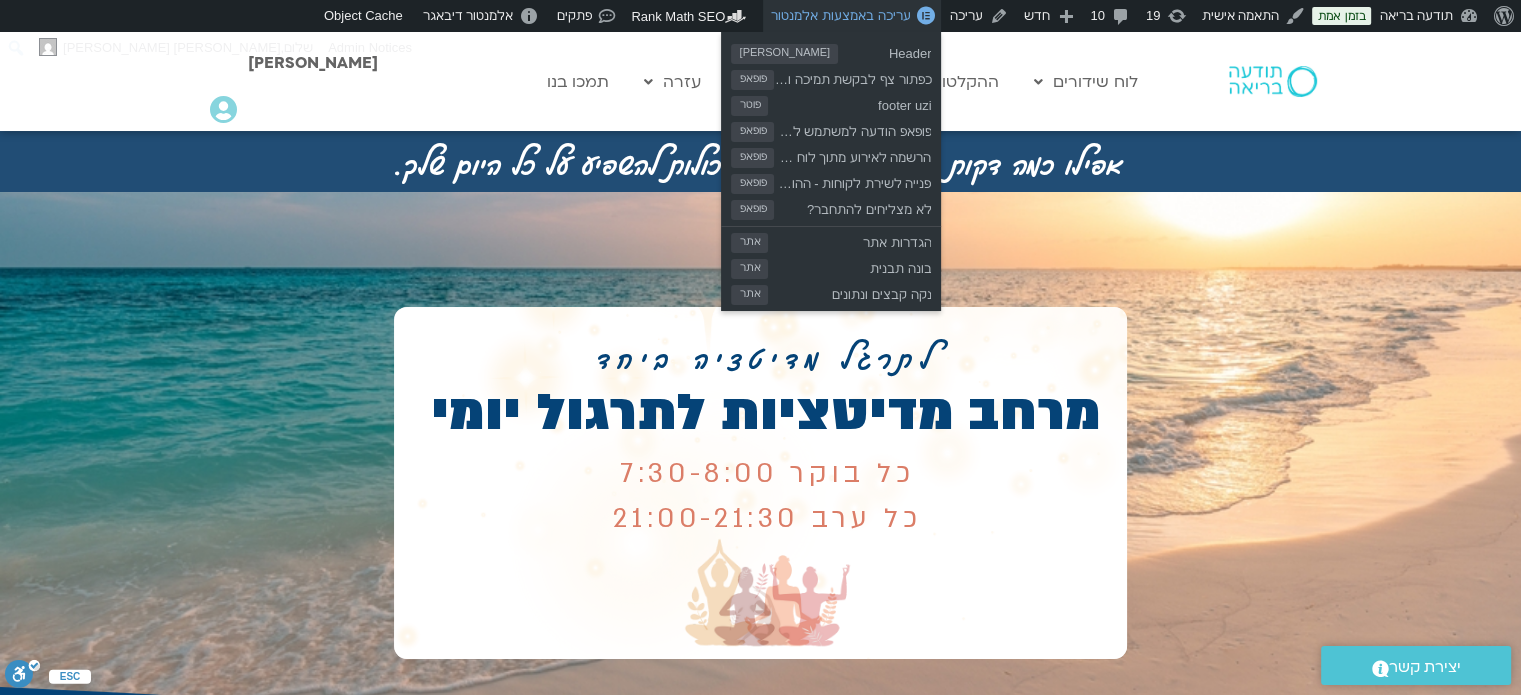 click on "עריכה באמצעות אלמנטור" at bounding box center [840, 15] 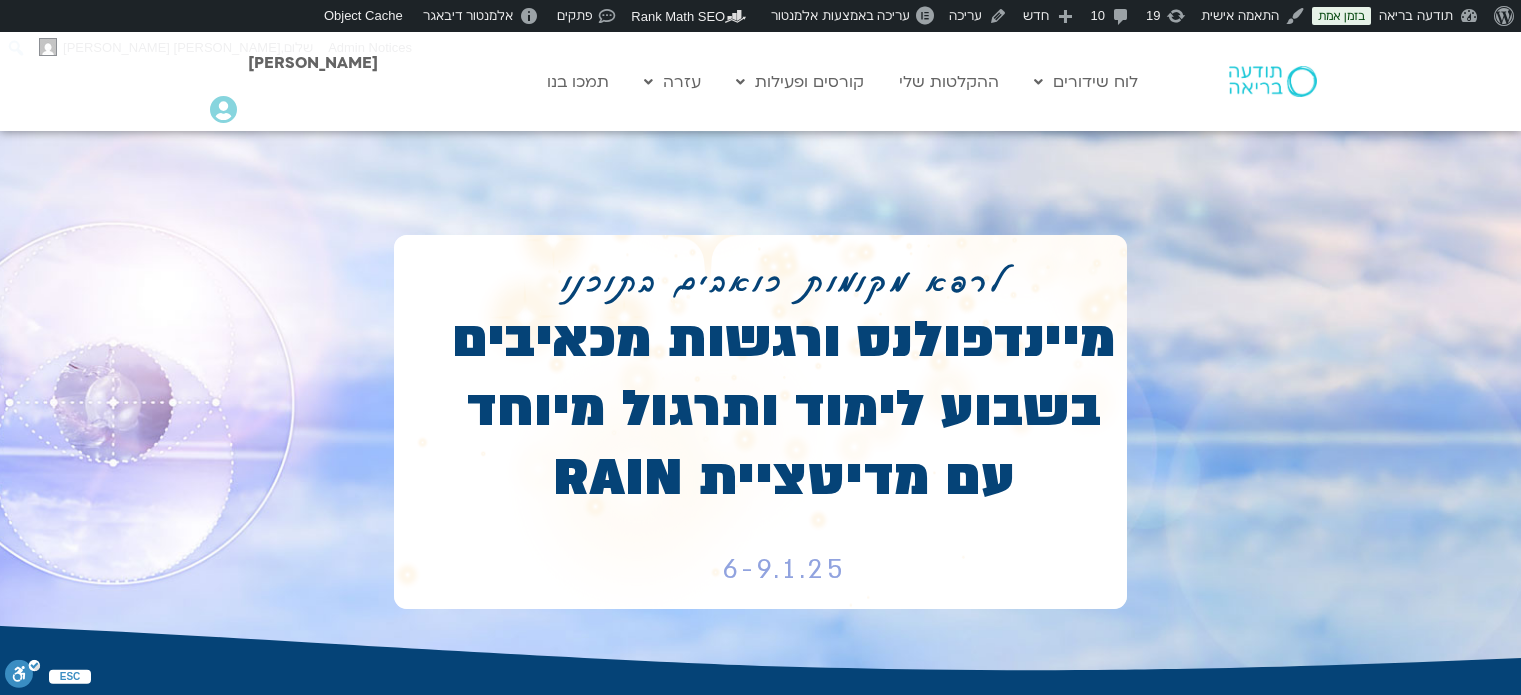 scroll, scrollTop: 0, scrollLeft: 0, axis: both 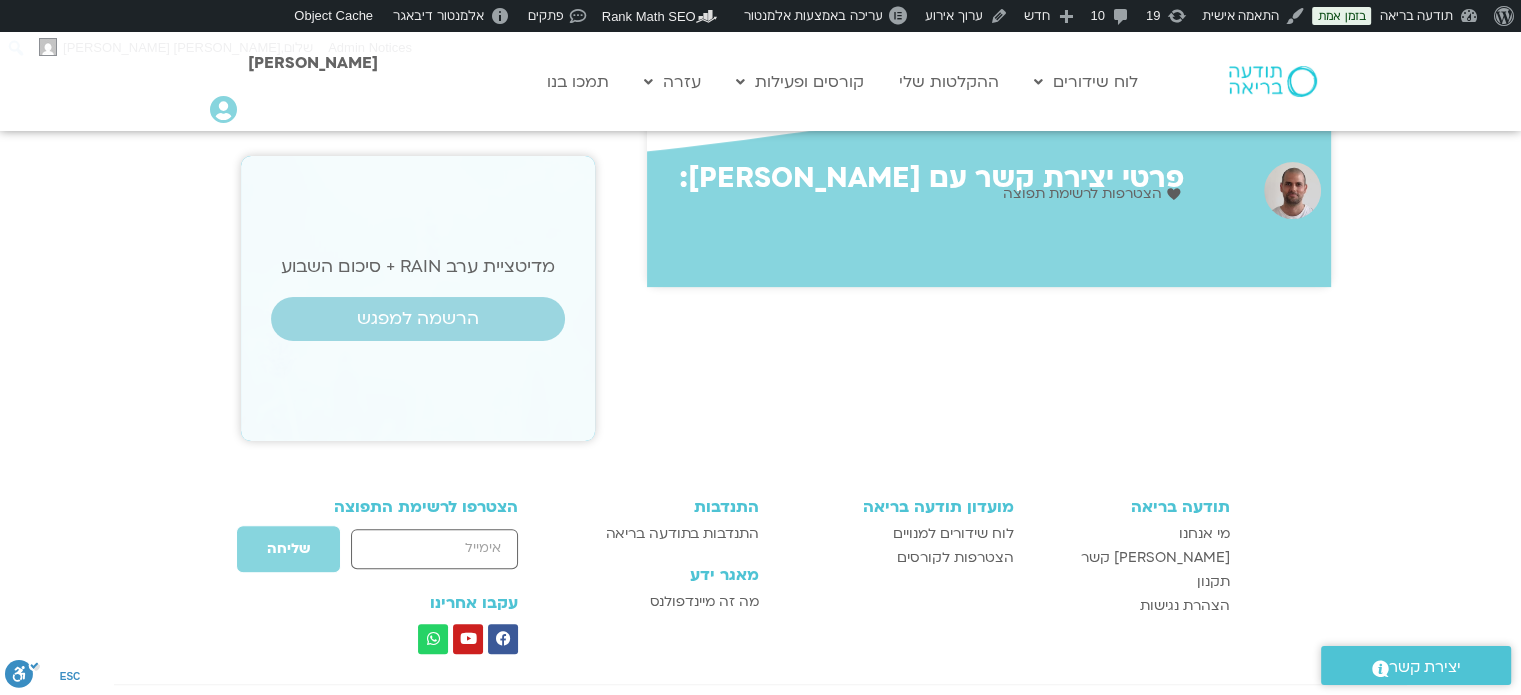 click at bounding box center (760, 443) 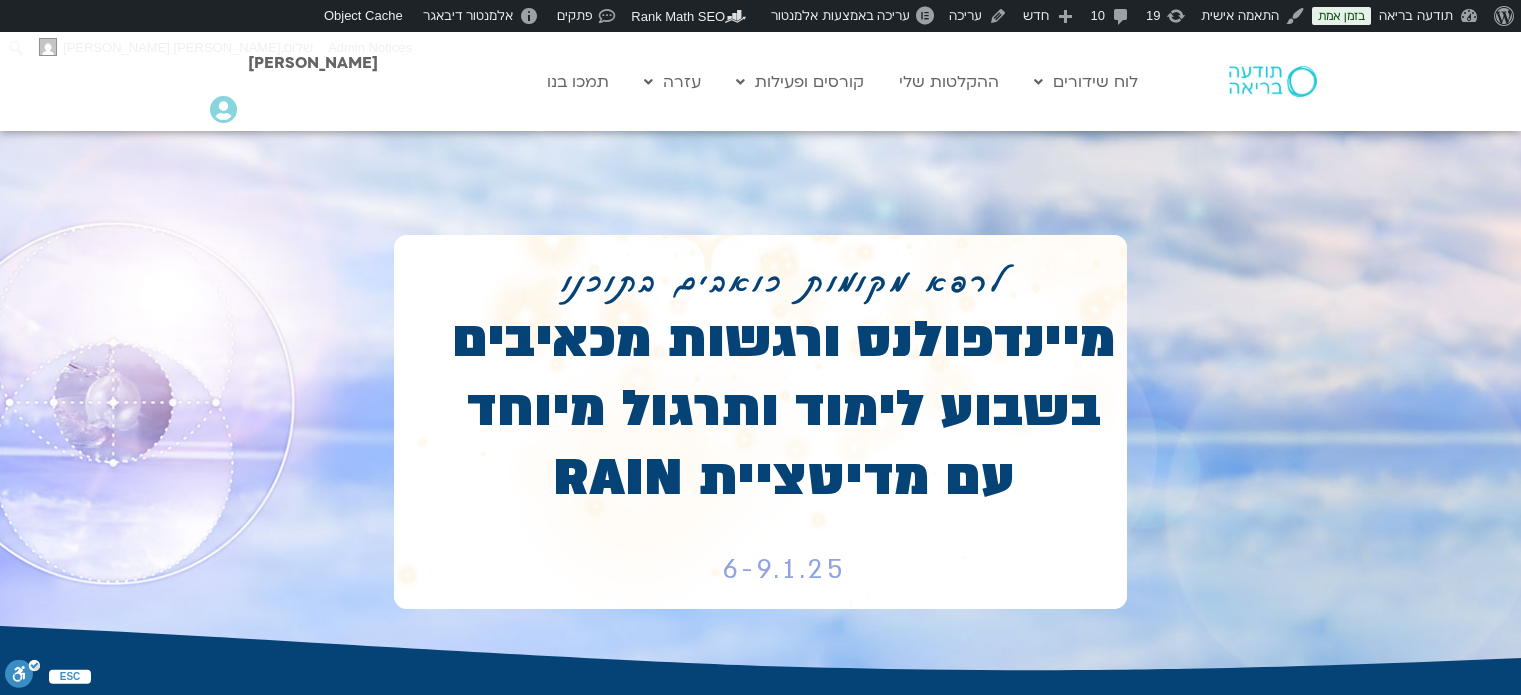 scroll, scrollTop: 0, scrollLeft: 0, axis: both 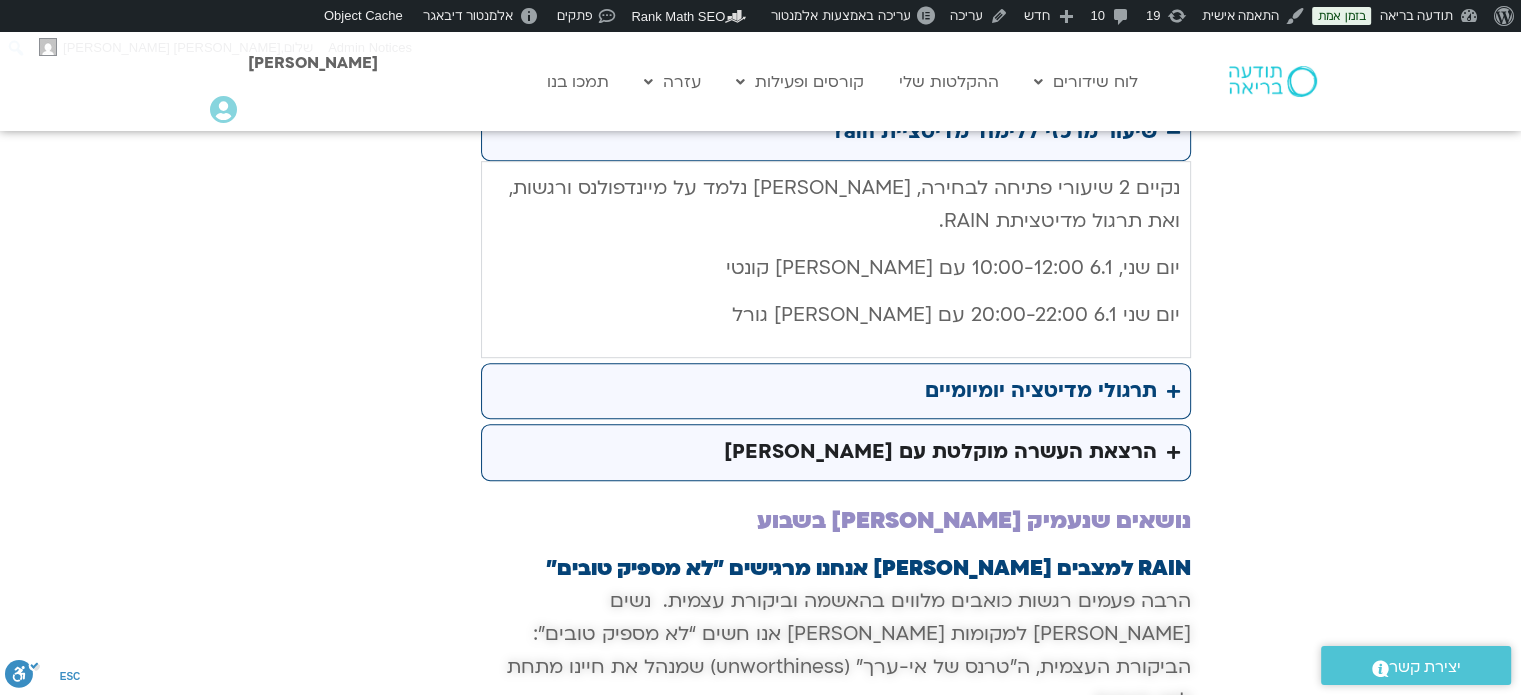 click on "הרצאת העשרה מוקלטת עם סטיבן פולדר" at bounding box center (940, 452) 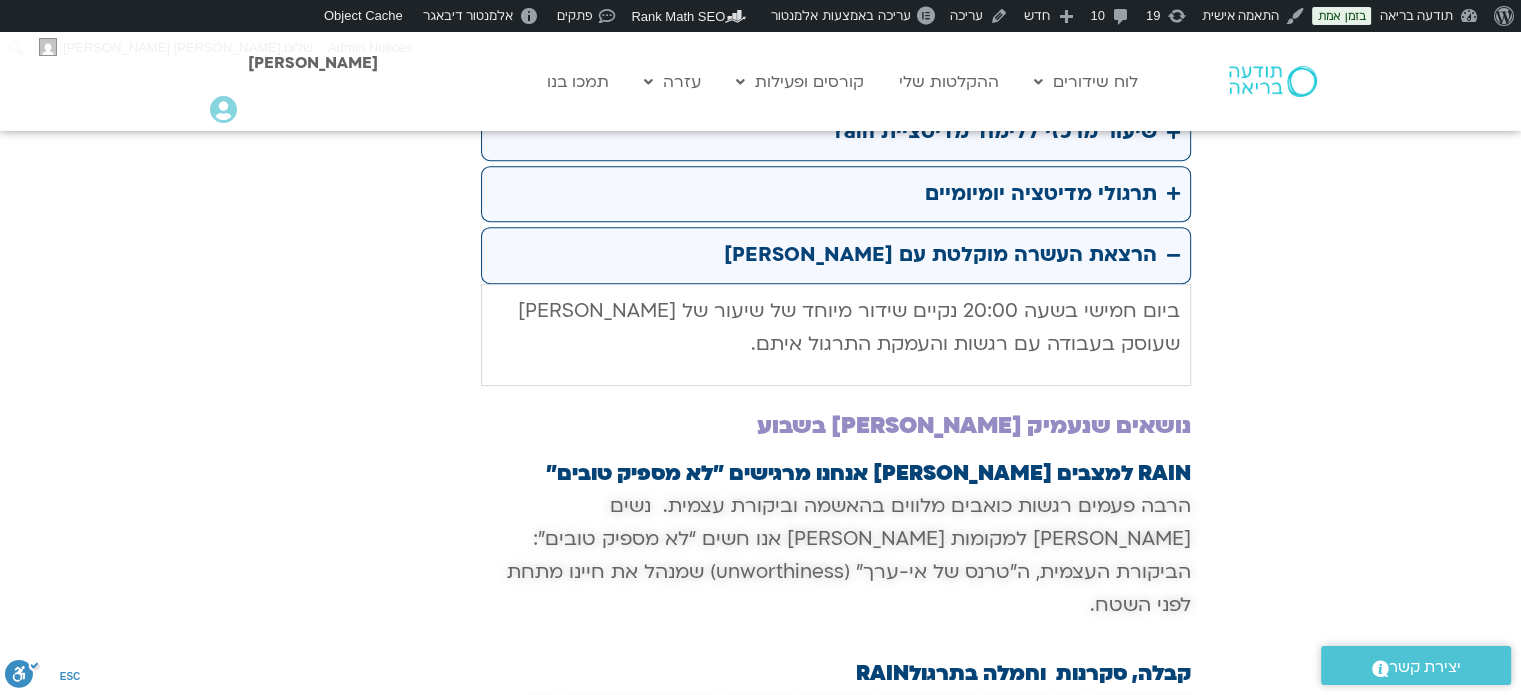 click on "כן, אני רוצה להשתתף
בשבוע זה נלמד ונתרגל את דרך המיינדפולנס לעבודה עם רגשות מאתגרים.  נכיר בחשיבות של זיהוי הרגשות שלנו, וקבלה שלהם, ונראה כיצד  חמלה עצמית והקשבה הן נקודות הפתיחה לכל תהליך של ריפוי רגשי ורוחני .
השבוע מלווה את שבוע ארבע בקורס המיינדפולנס ומתאים לכל מי שיש ניסיון ראשוני במיינדפולנס.
איך השבוע בנוי ?
שיעור מרכזי ללימוד מדיטציית rain
יום שני, 6.1 10:00-12:00 עם אלה טולנאי ויעל קונטי" at bounding box center [761, 384] 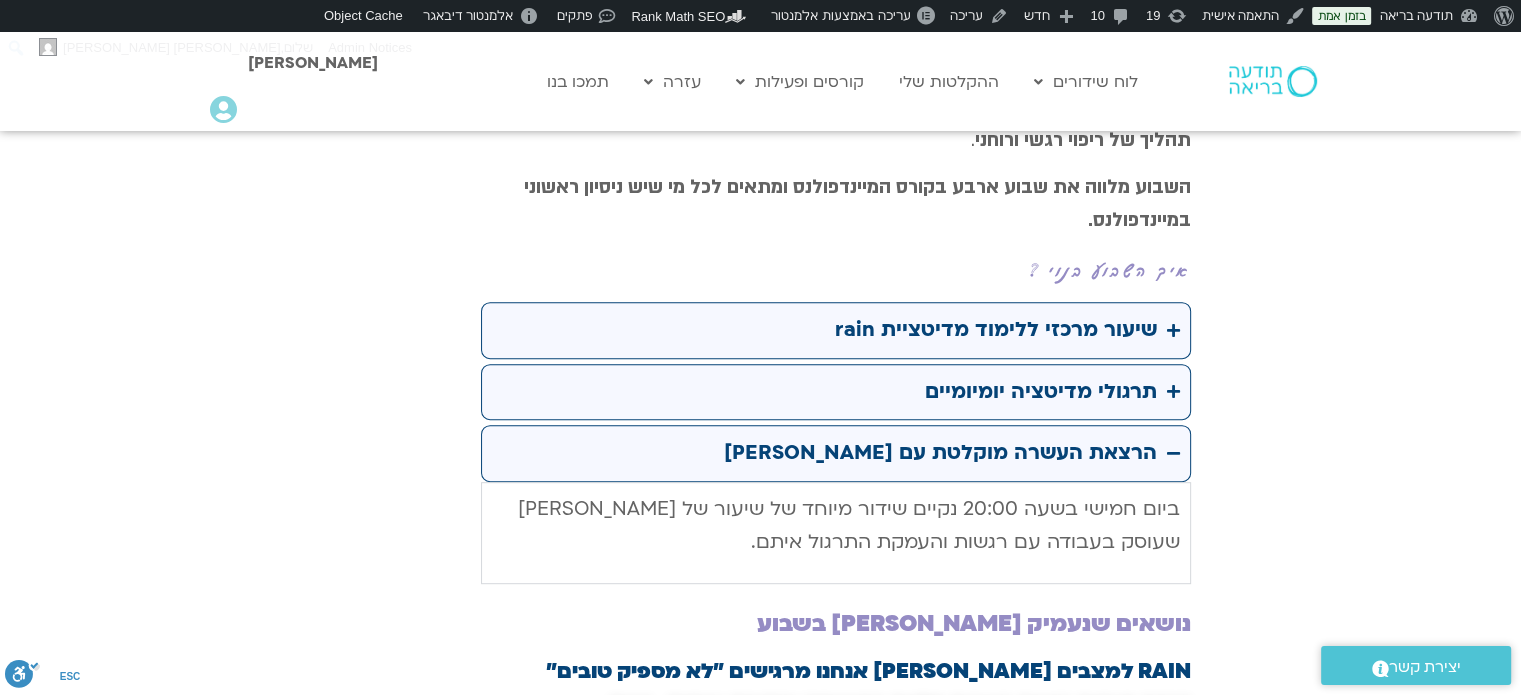scroll, scrollTop: 920, scrollLeft: 0, axis: vertical 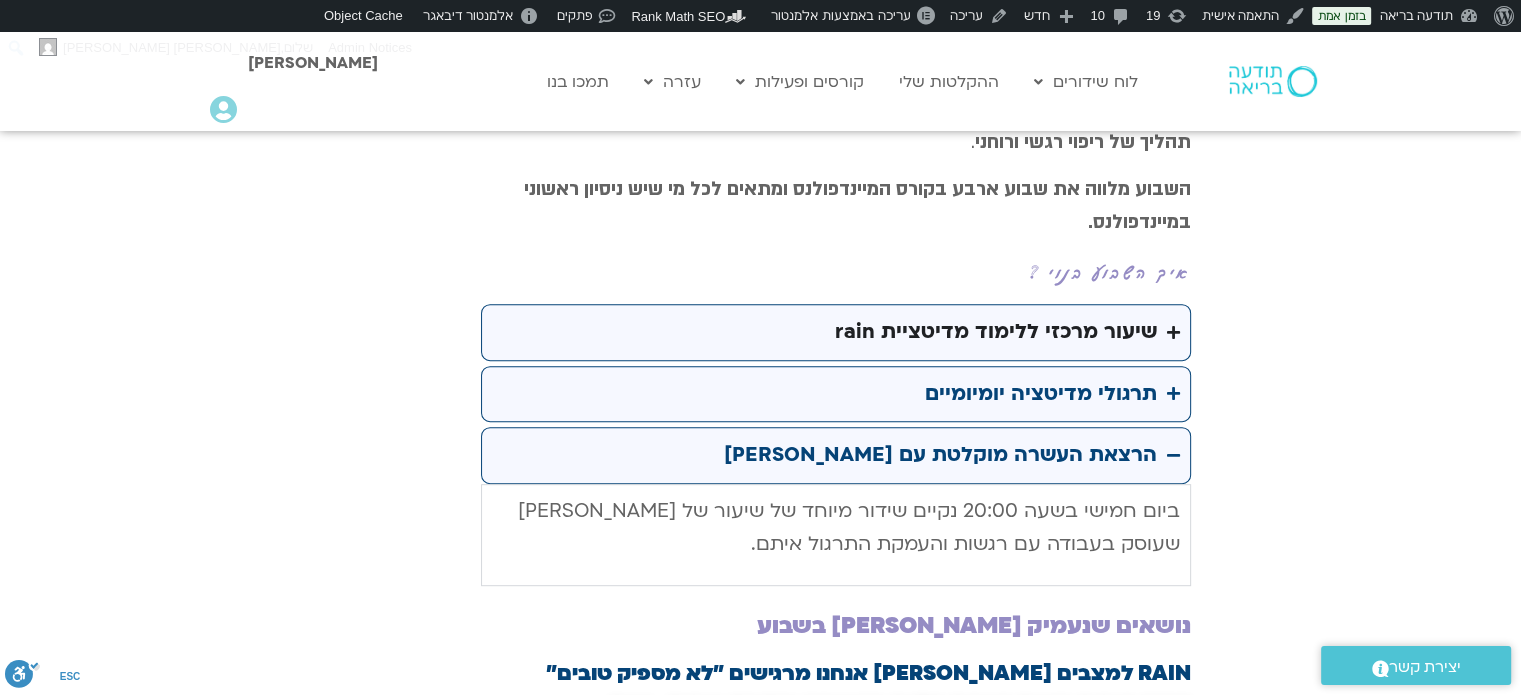 click on "שיעור מרכזי ללימוד מדיטציית rain" at bounding box center (996, 332) 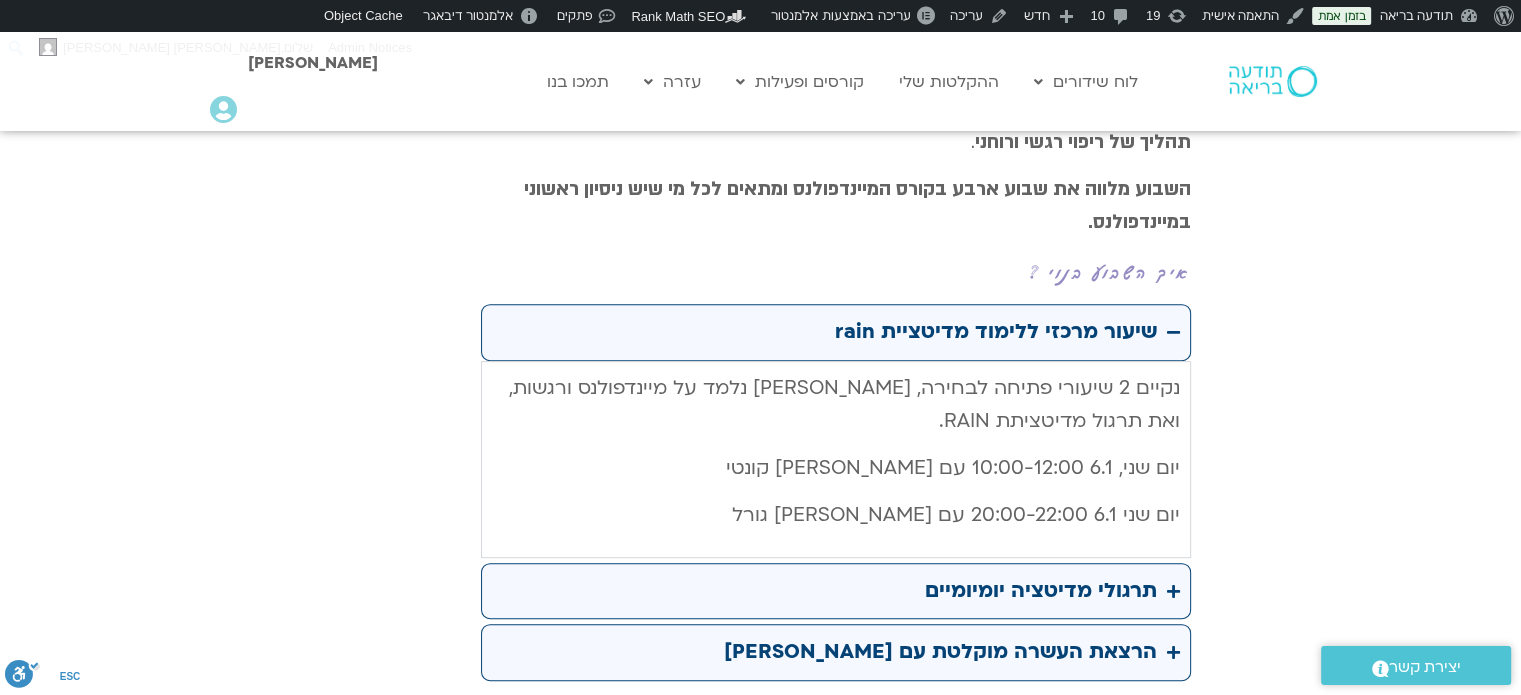 click on "שיעור מרכזי ללימוד מדיטציית rain" at bounding box center (996, 332) 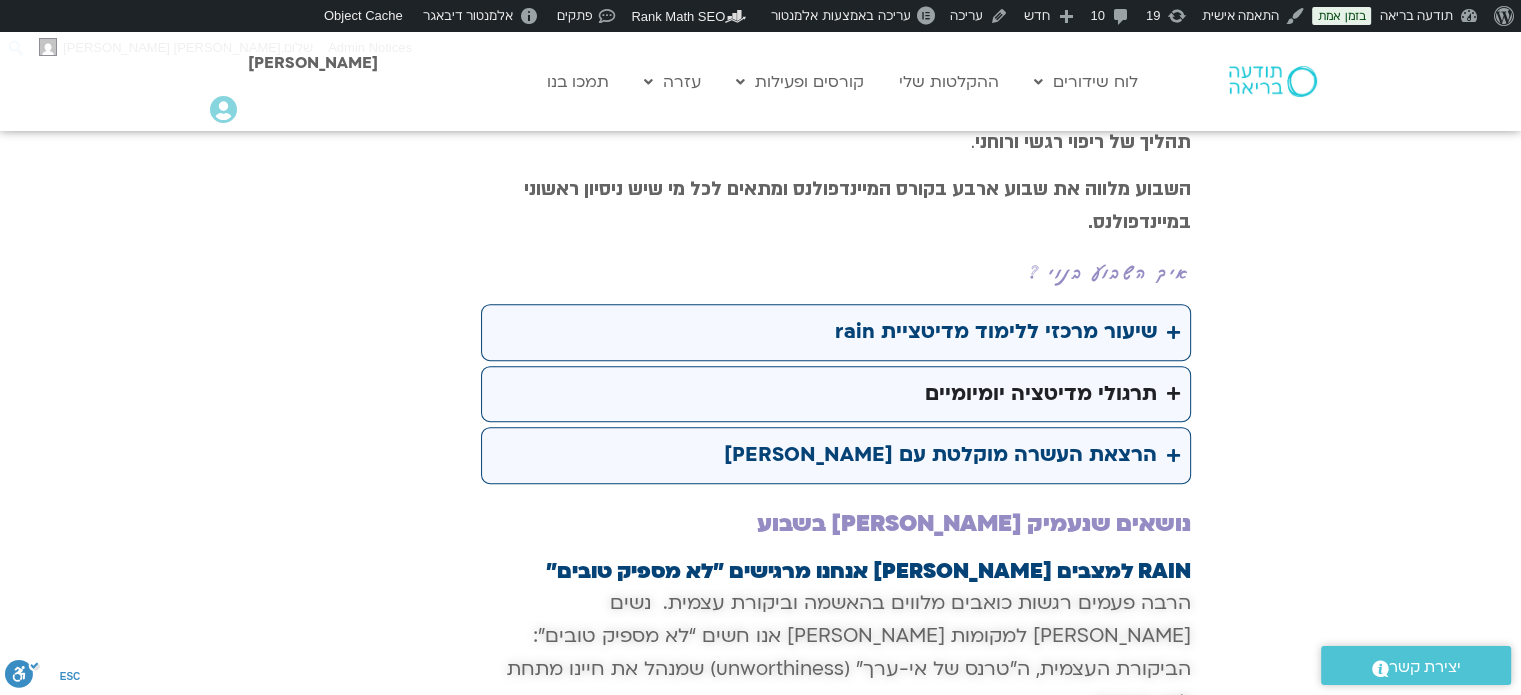 click on "תרגולי מדיטציה יומיומיים" at bounding box center (1041, 394) 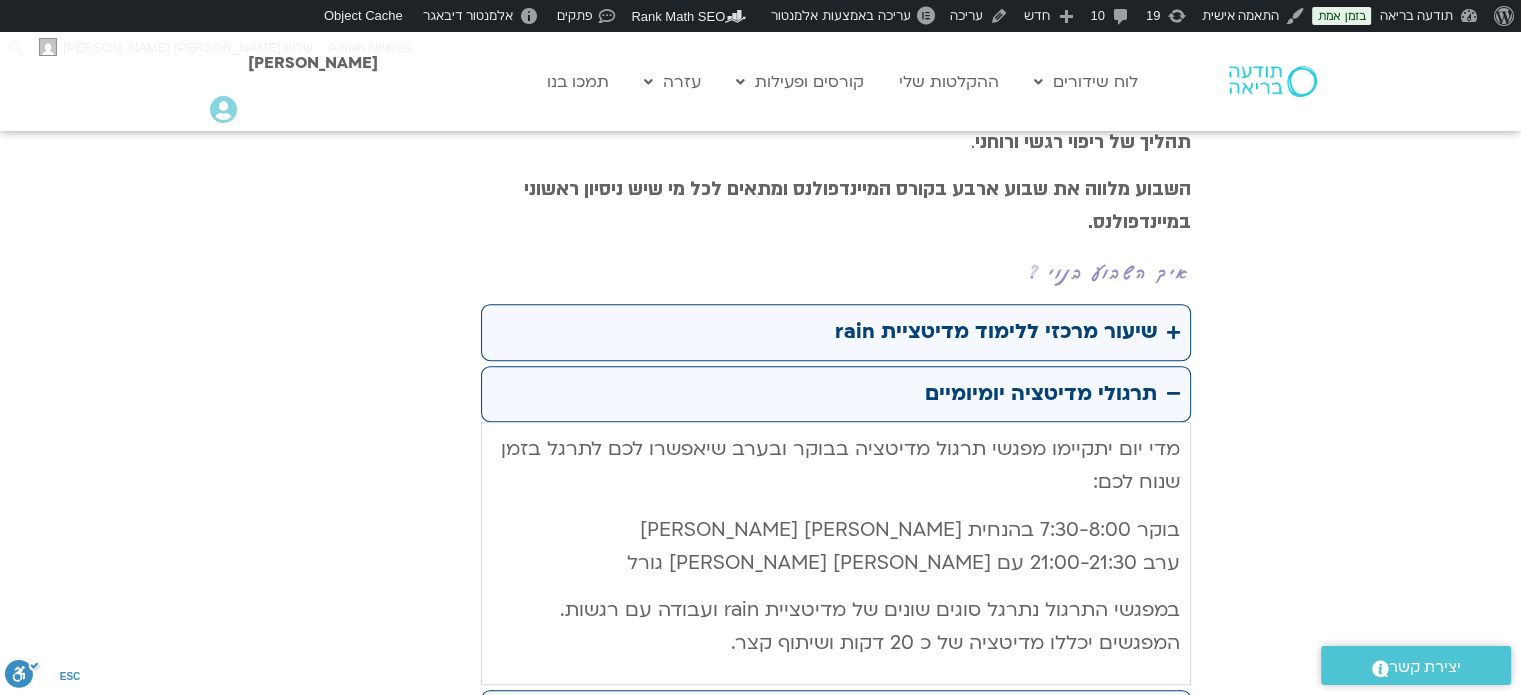 click on "תרגולי מדיטציה יומיומיים" at bounding box center [1041, 394] 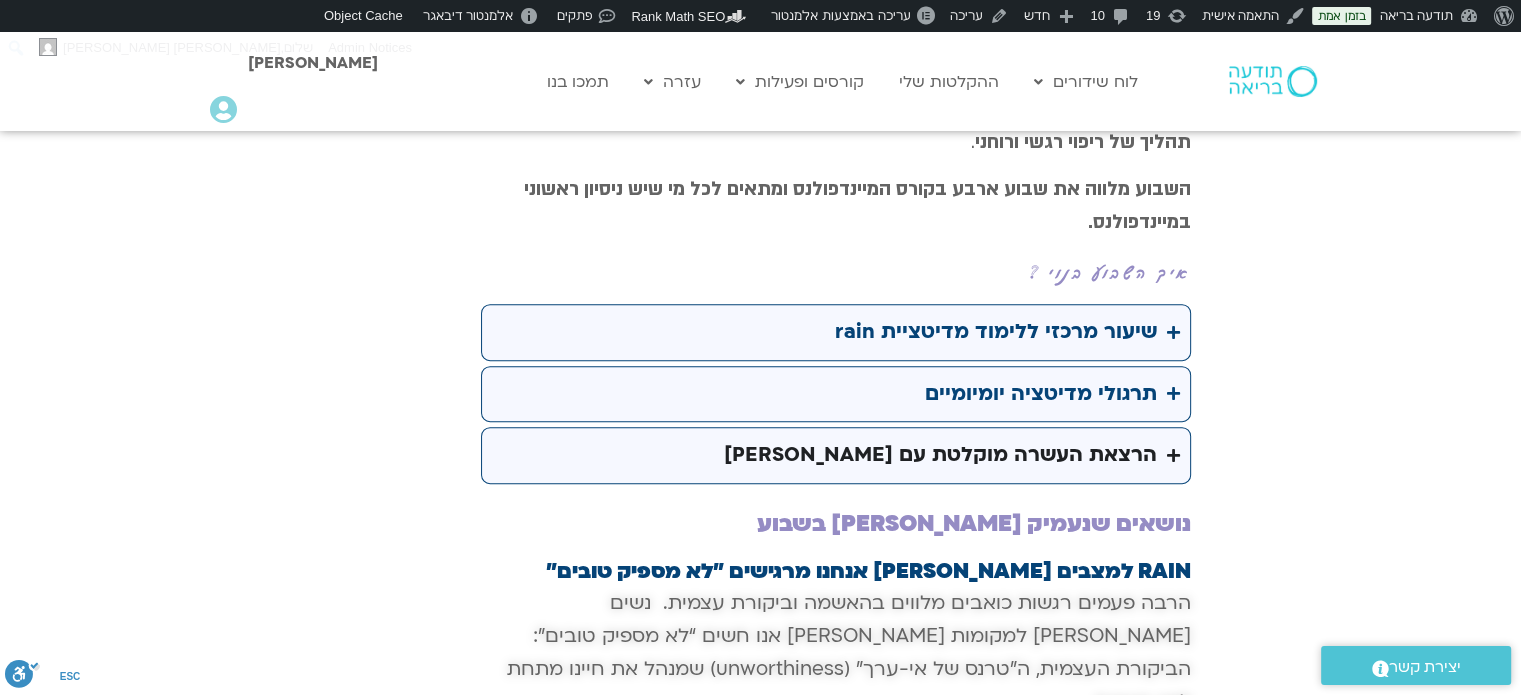 click on "הרצאת העשרה מוקלטת עם סטיבן פולדר" at bounding box center [940, 455] 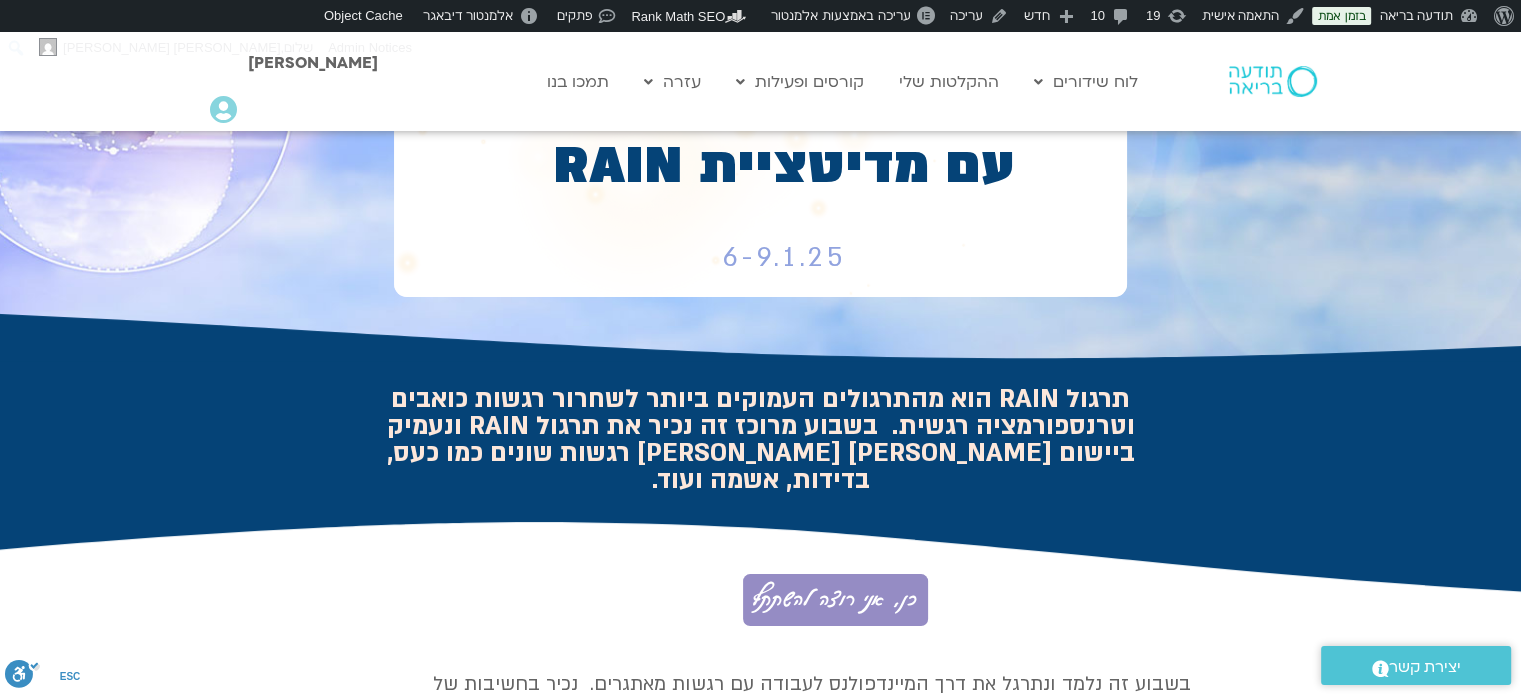 scroll, scrollTop: 0, scrollLeft: 0, axis: both 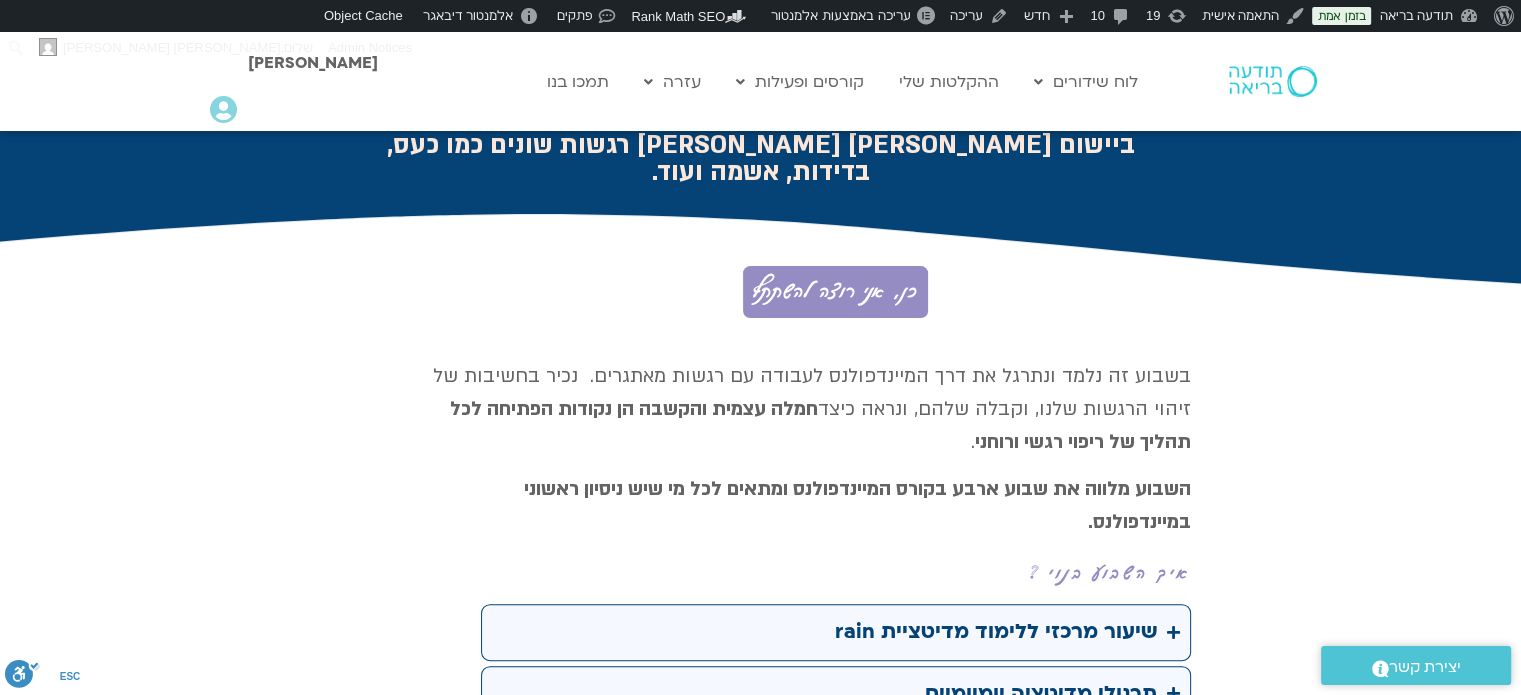 drag, startPoint x: 1182, startPoint y: 351, endPoint x: 920, endPoint y: 489, distance: 296.12158 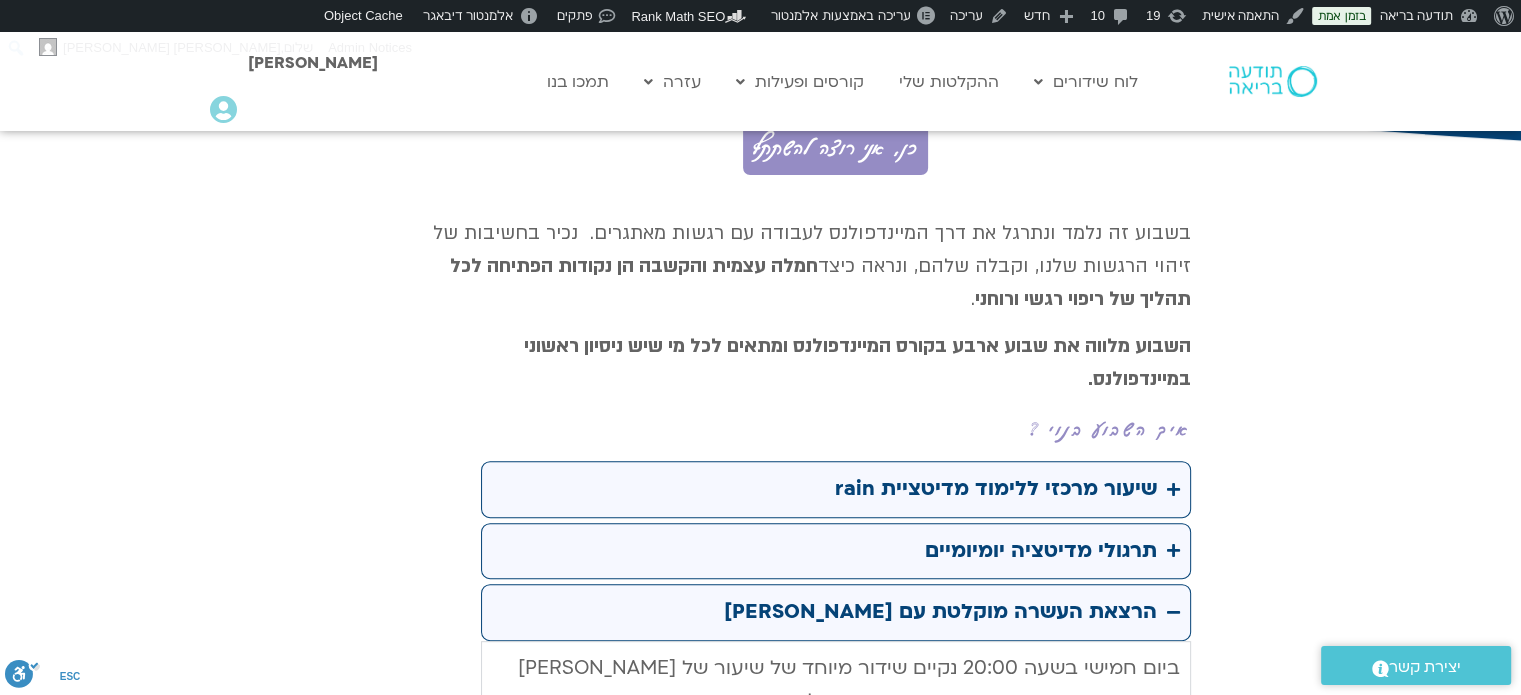 scroll, scrollTop: 780, scrollLeft: 0, axis: vertical 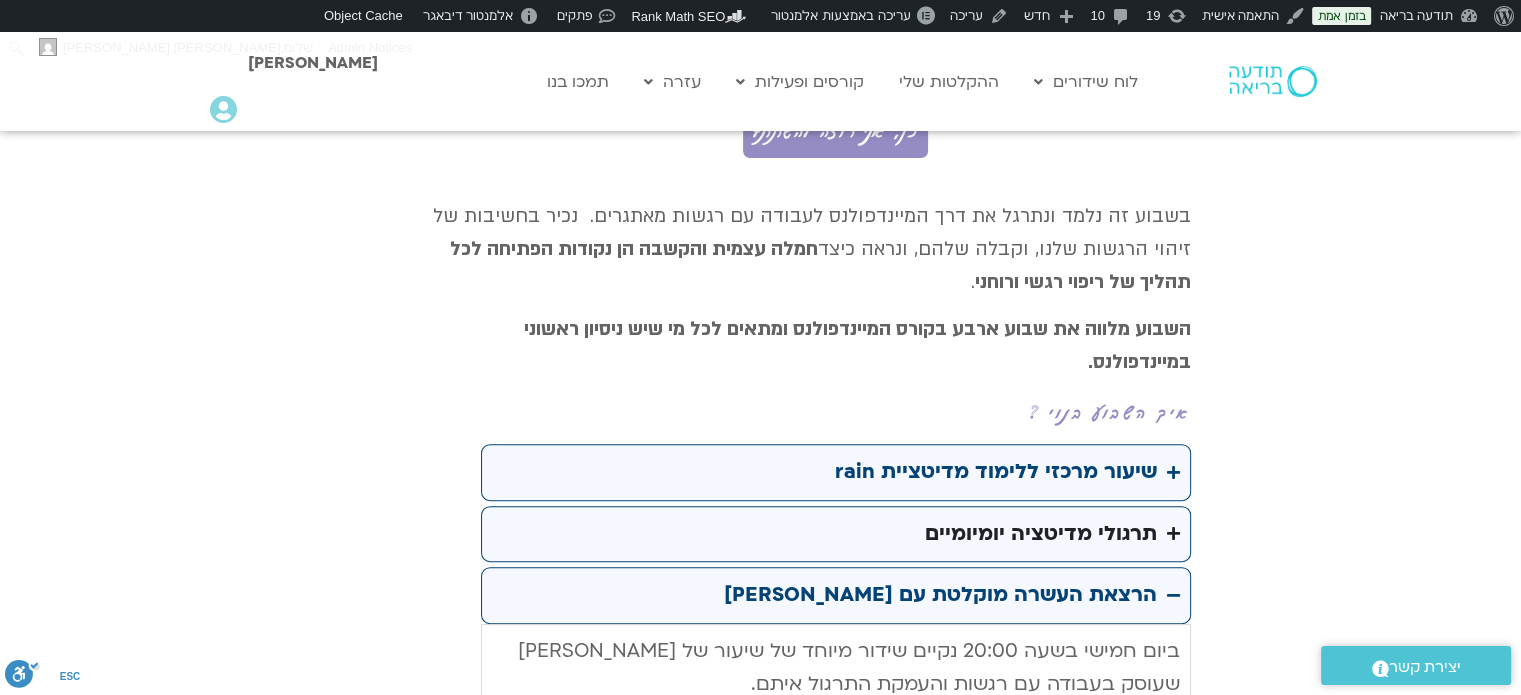 click on "תרגולי מדיטציה יומיומיים" at bounding box center [1041, 534] 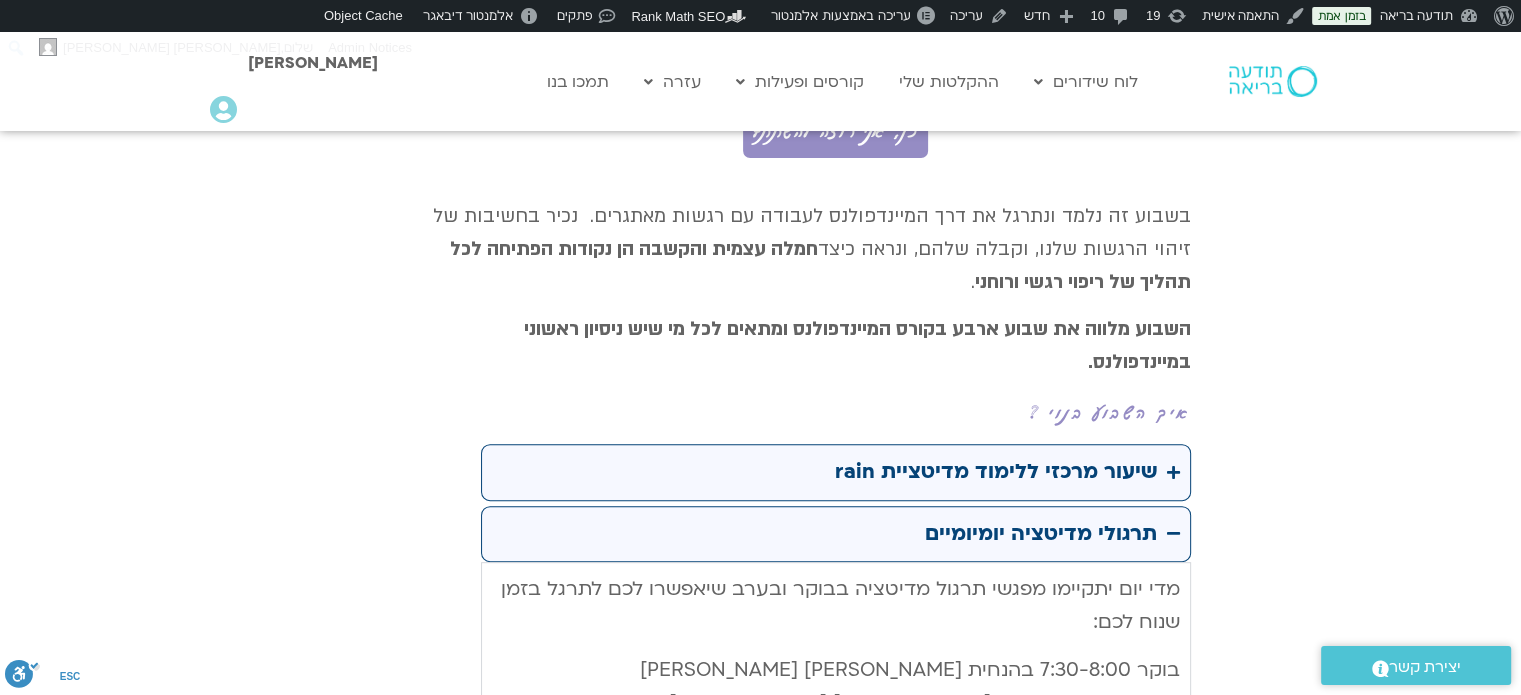 click at bounding box center [760, 777] 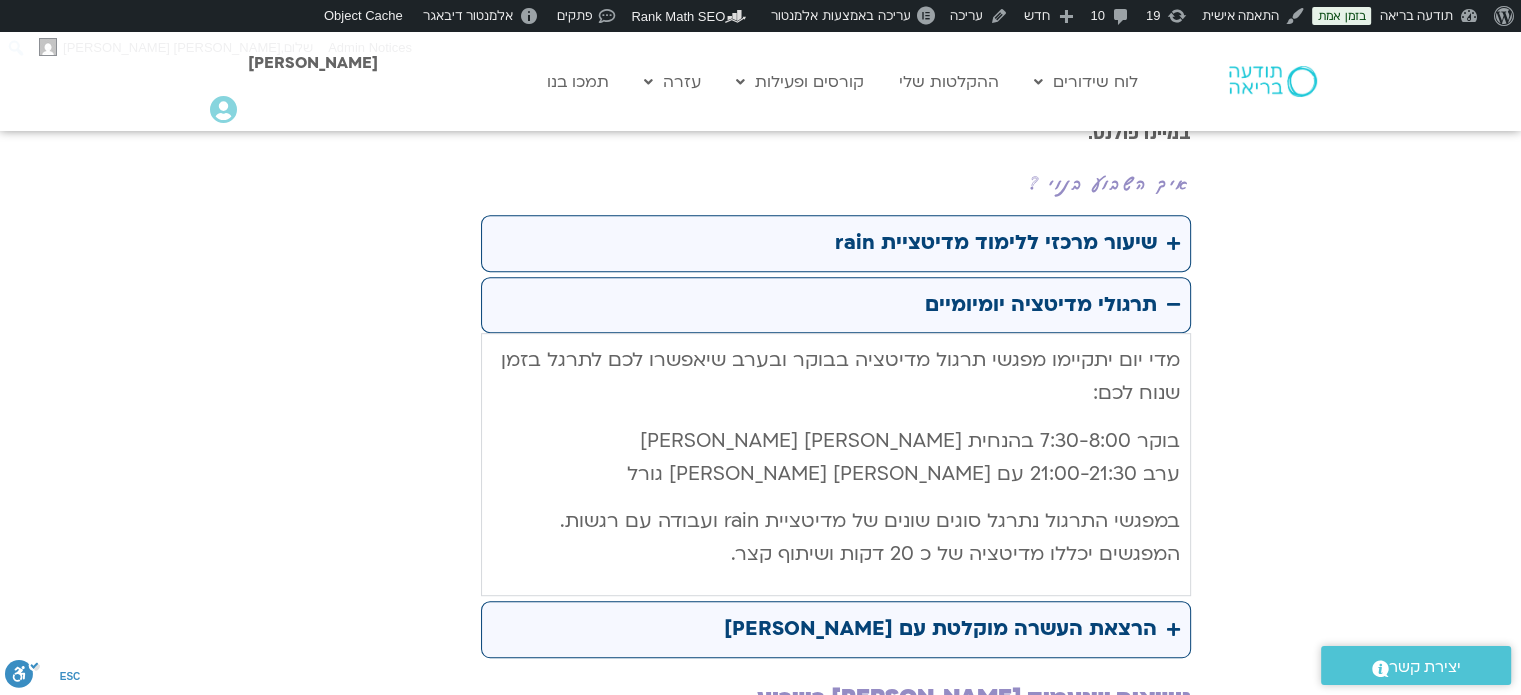 scroll, scrollTop: 1020, scrollLeft: 0, axis: vertical 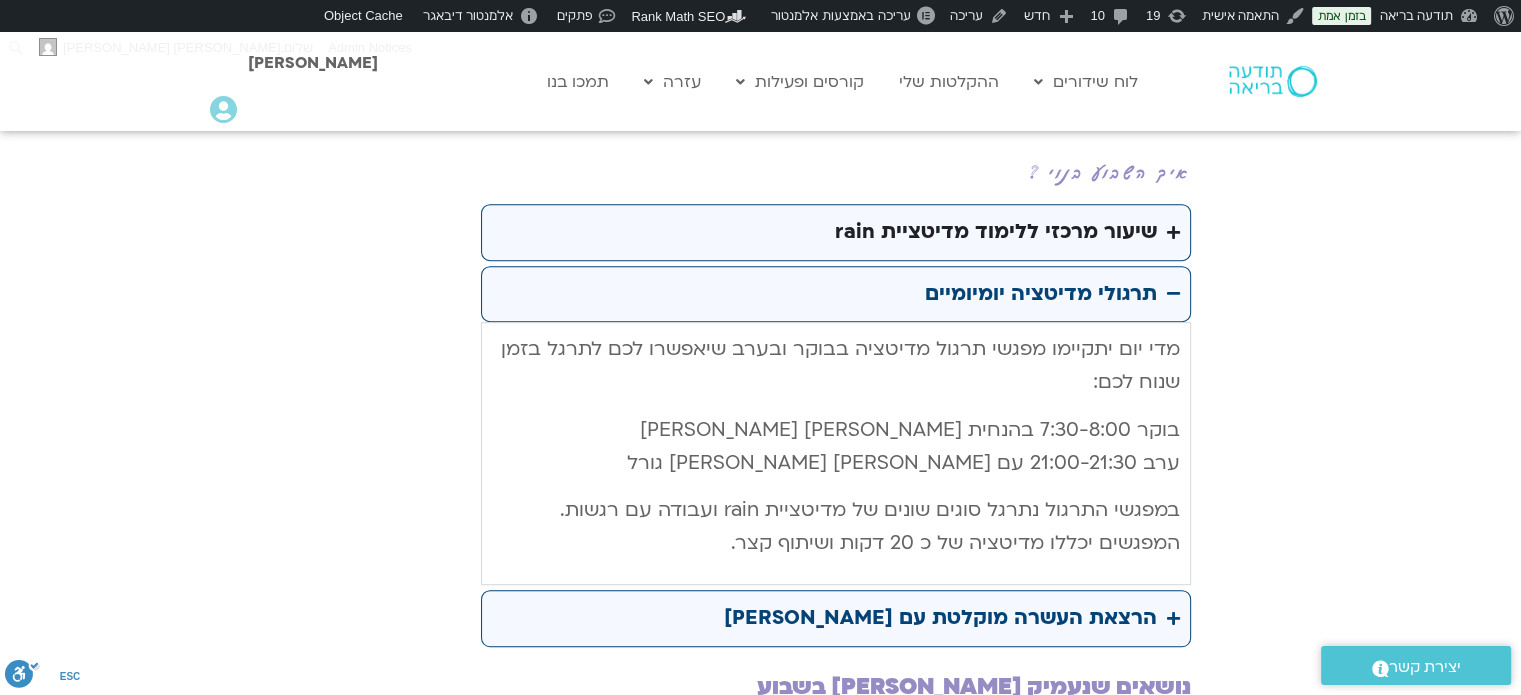 click on "שיעור מרכזי ללימוד מדיטציית rain" at bounding box center [996, 232] 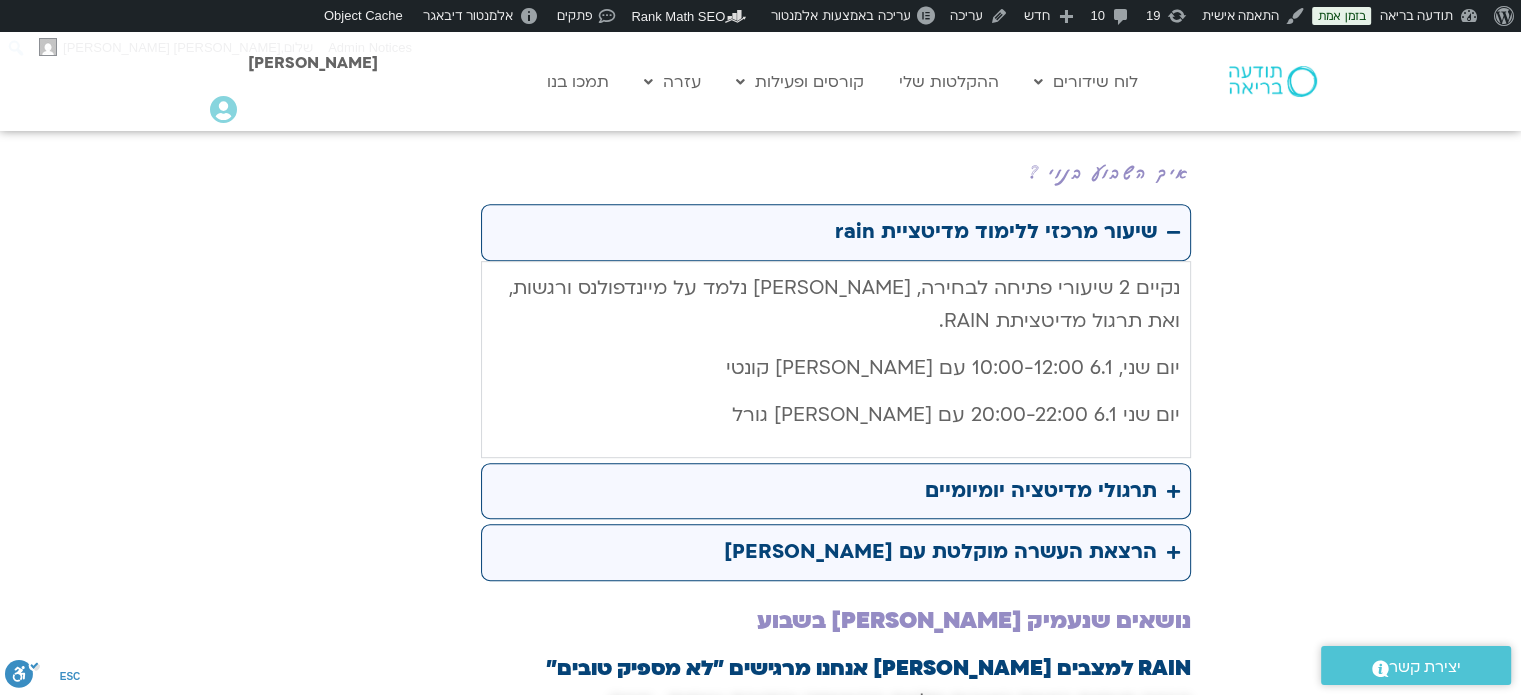 click at bounding box center (760, 504) 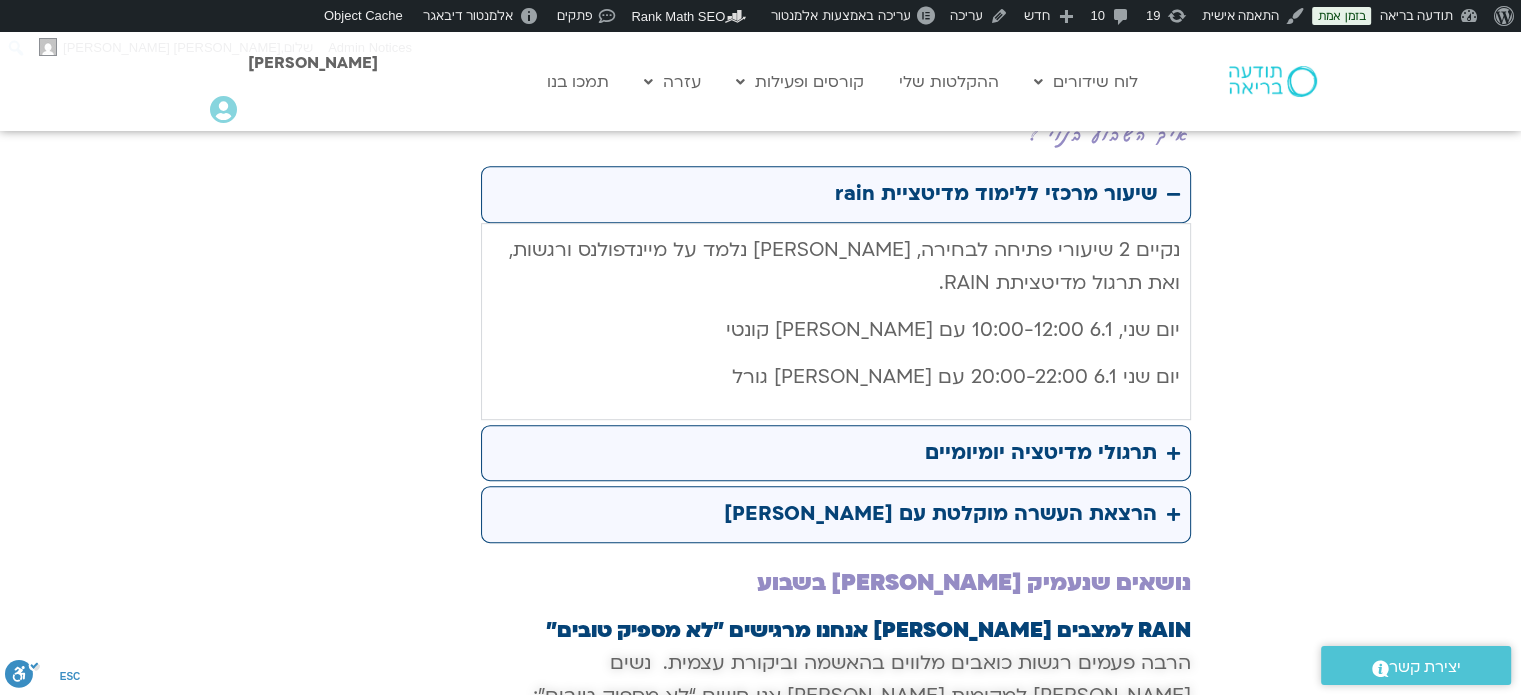 scroll, scrollTop: 1060, scrollLeft: 0, axis: vertical 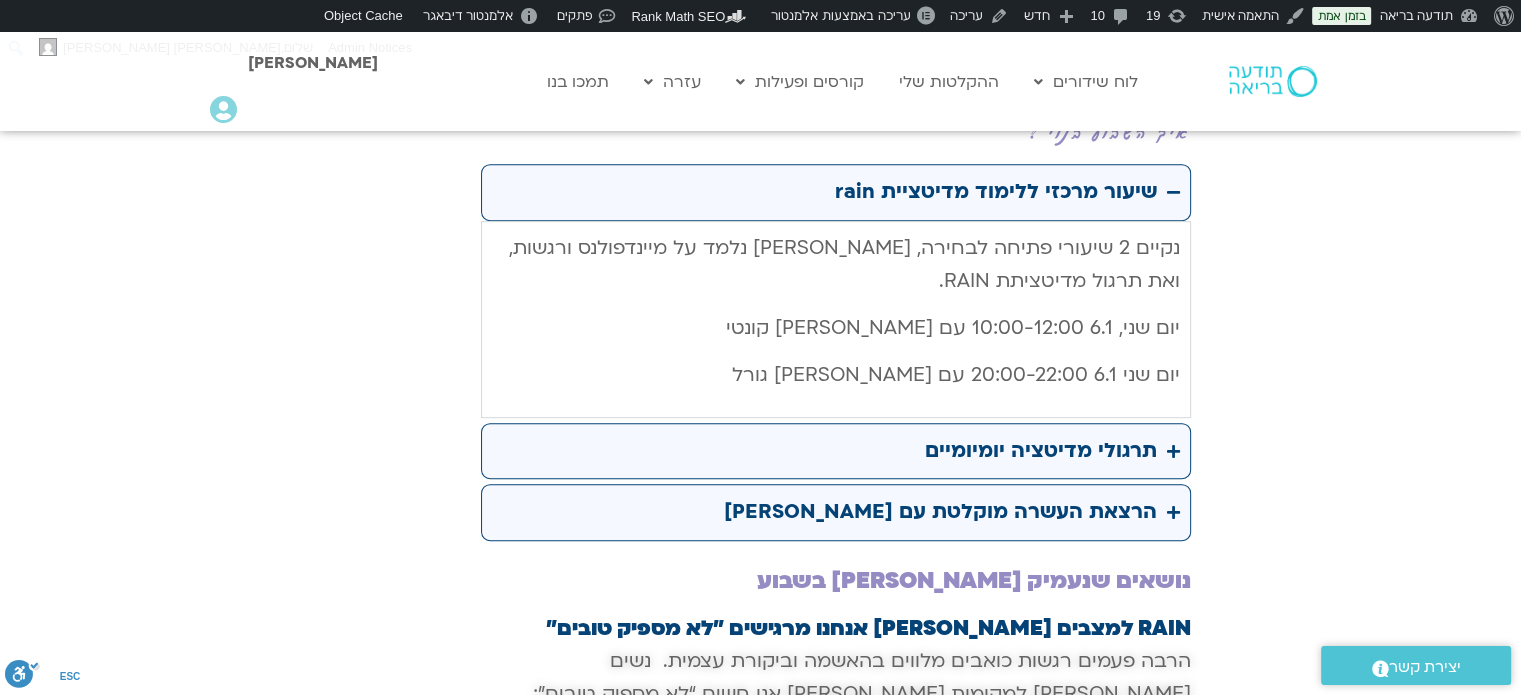 click at bounding box center [760, 464] 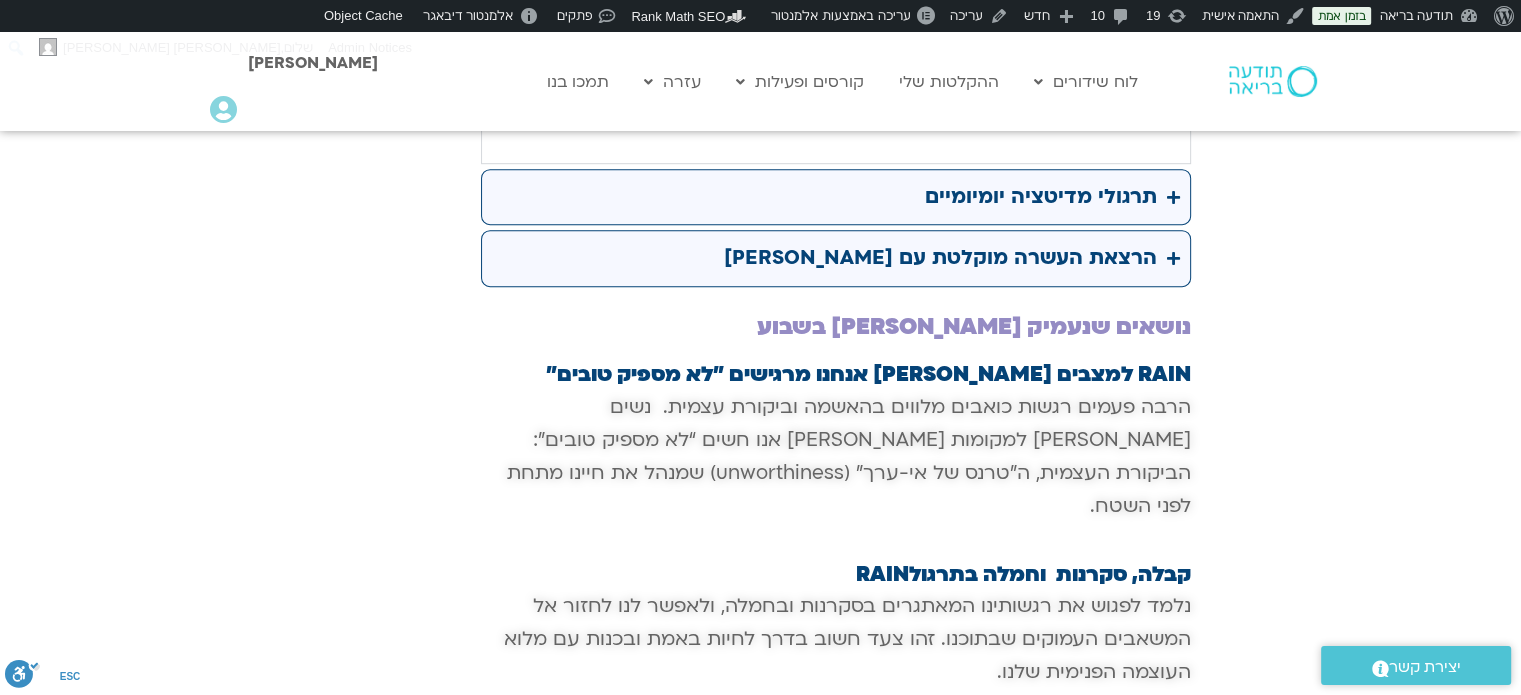 scroll, scrollTop: 1460, scrollLeft: 0, axis: vertical 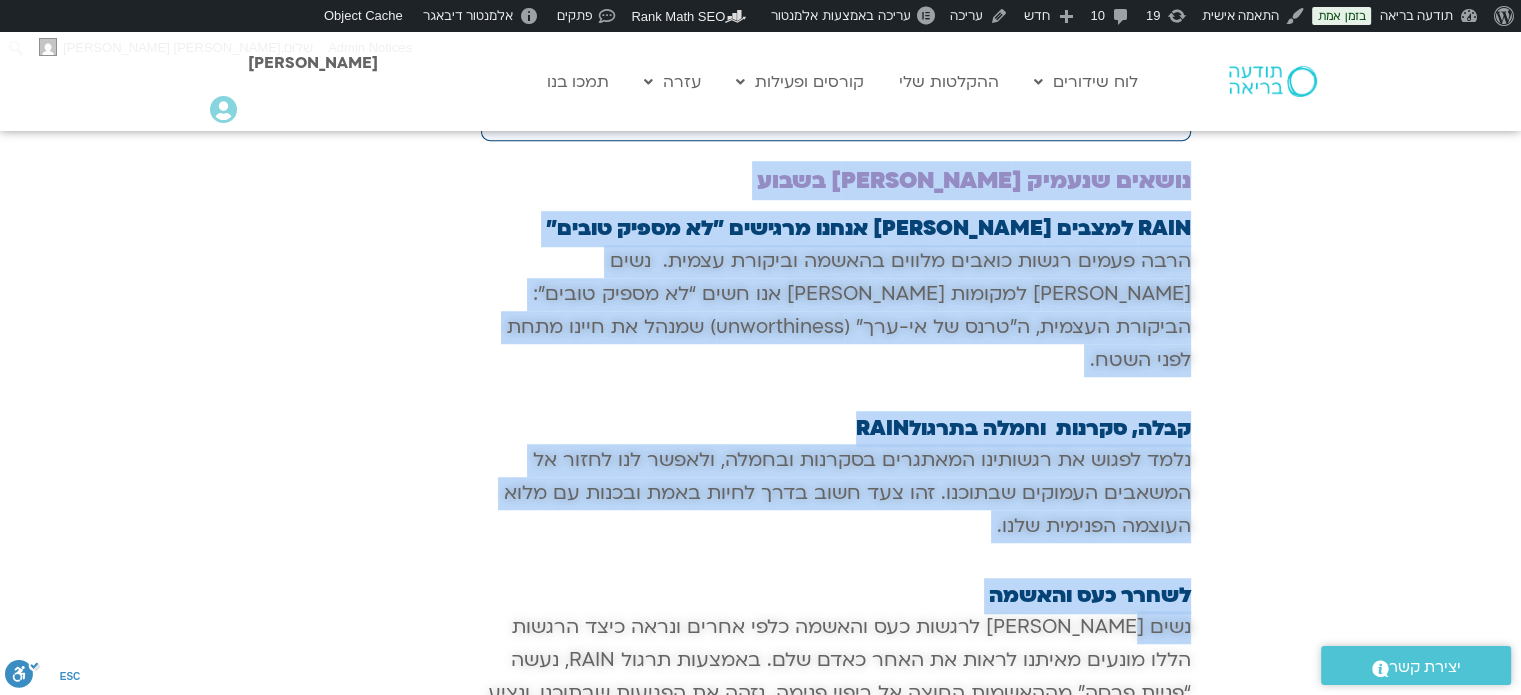 drag, startPoint x: 1192, startPoint y: 195, endPoint x: 1138, endPoint y: 550, distance: 359.08356 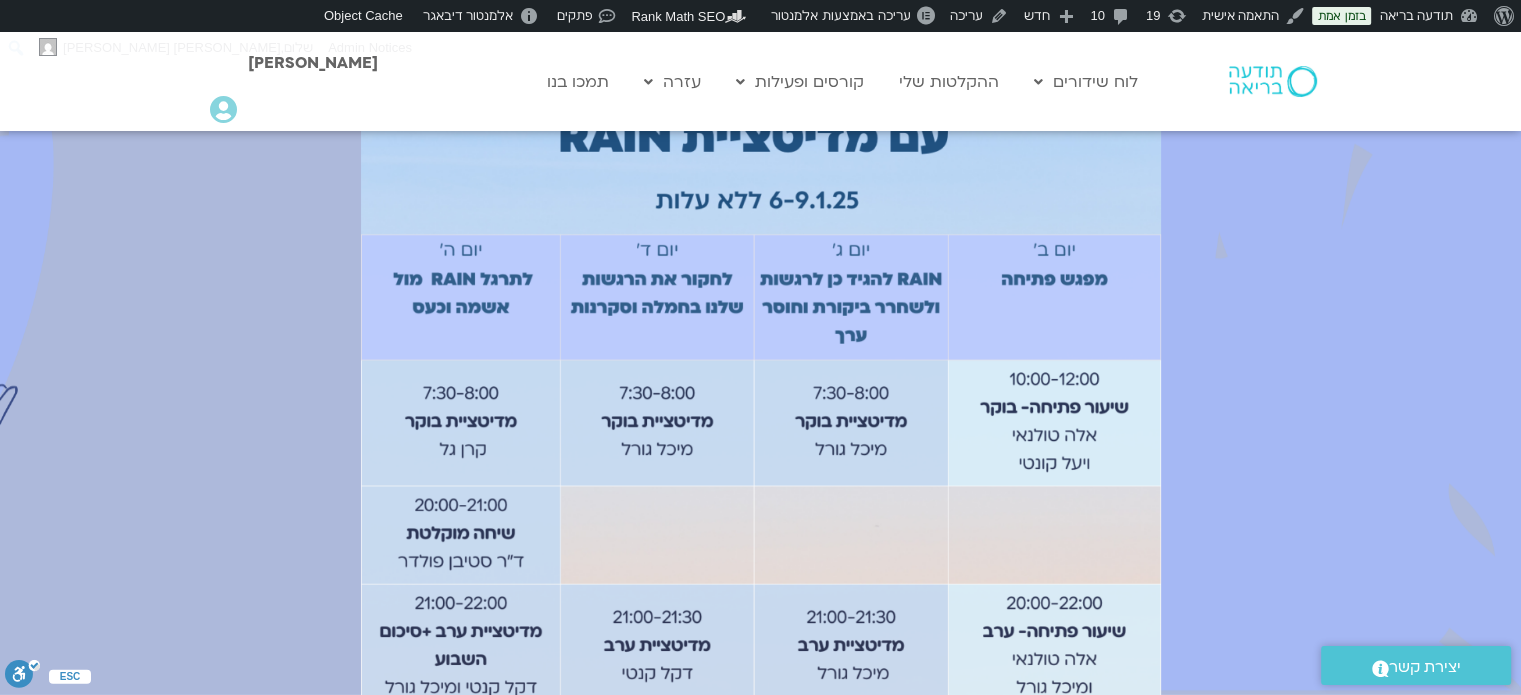 scroll, scrollTop: 2481, scrollLeft: 0, axis: vertical 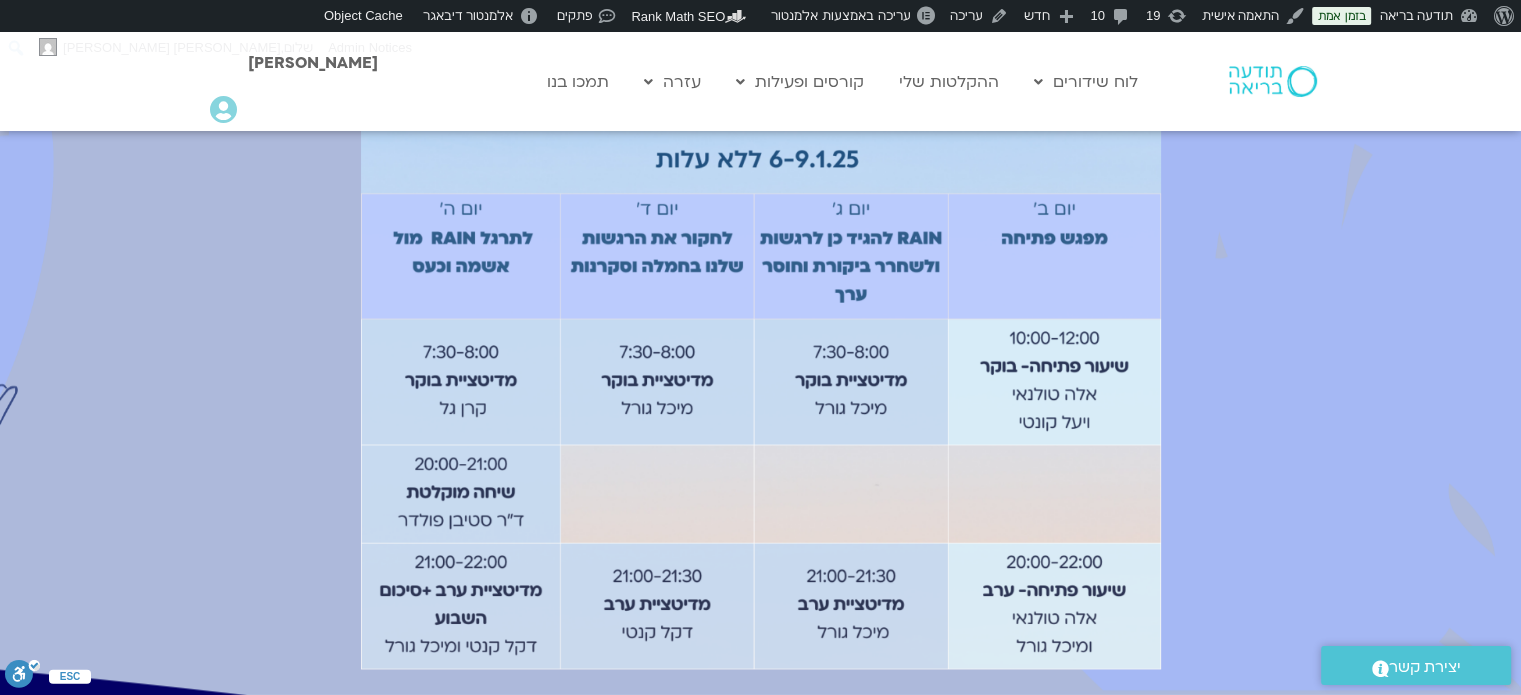 drag, startPoint x: 1187, startPoint y: 198, endPoint x: 1247, endPoint y: 201, distance: 60.074955 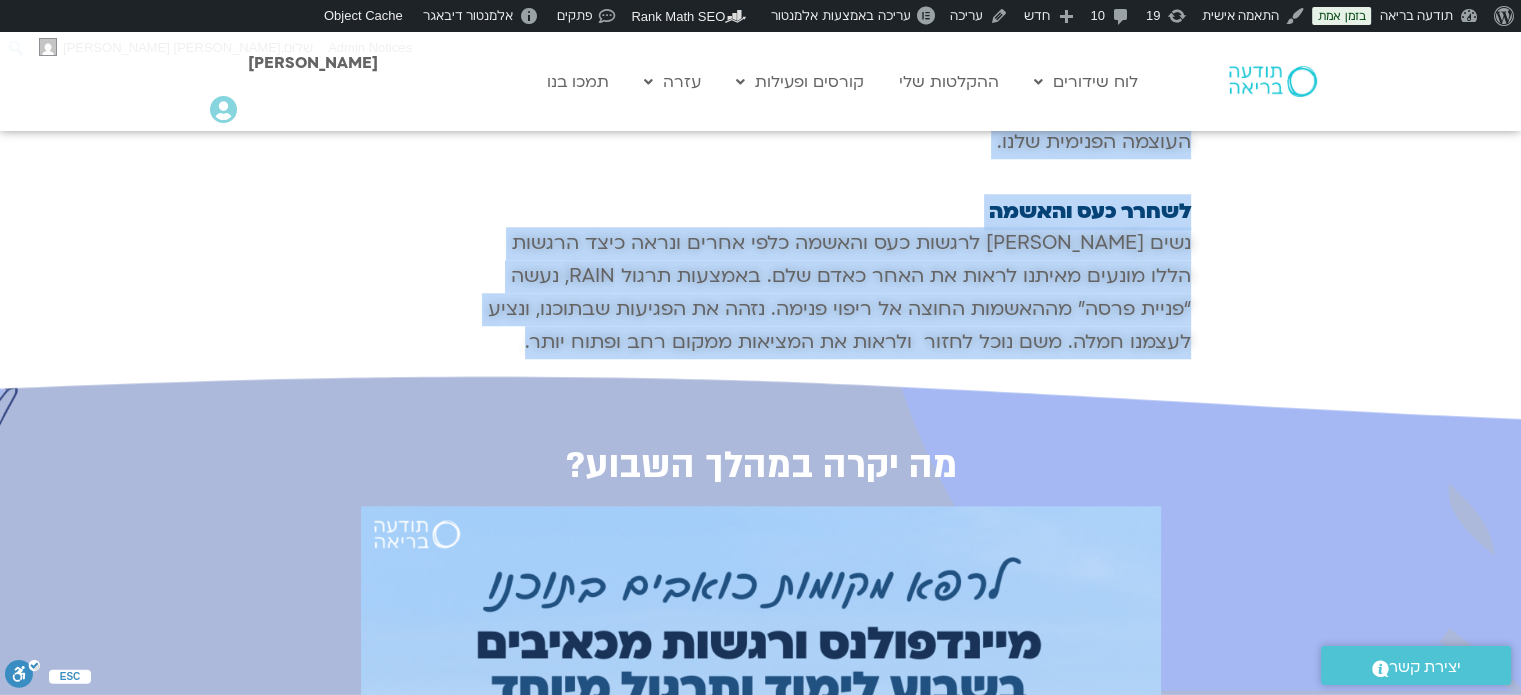 scroll, scrollTop: 1841, scrollLeft: 0, axis: vertical 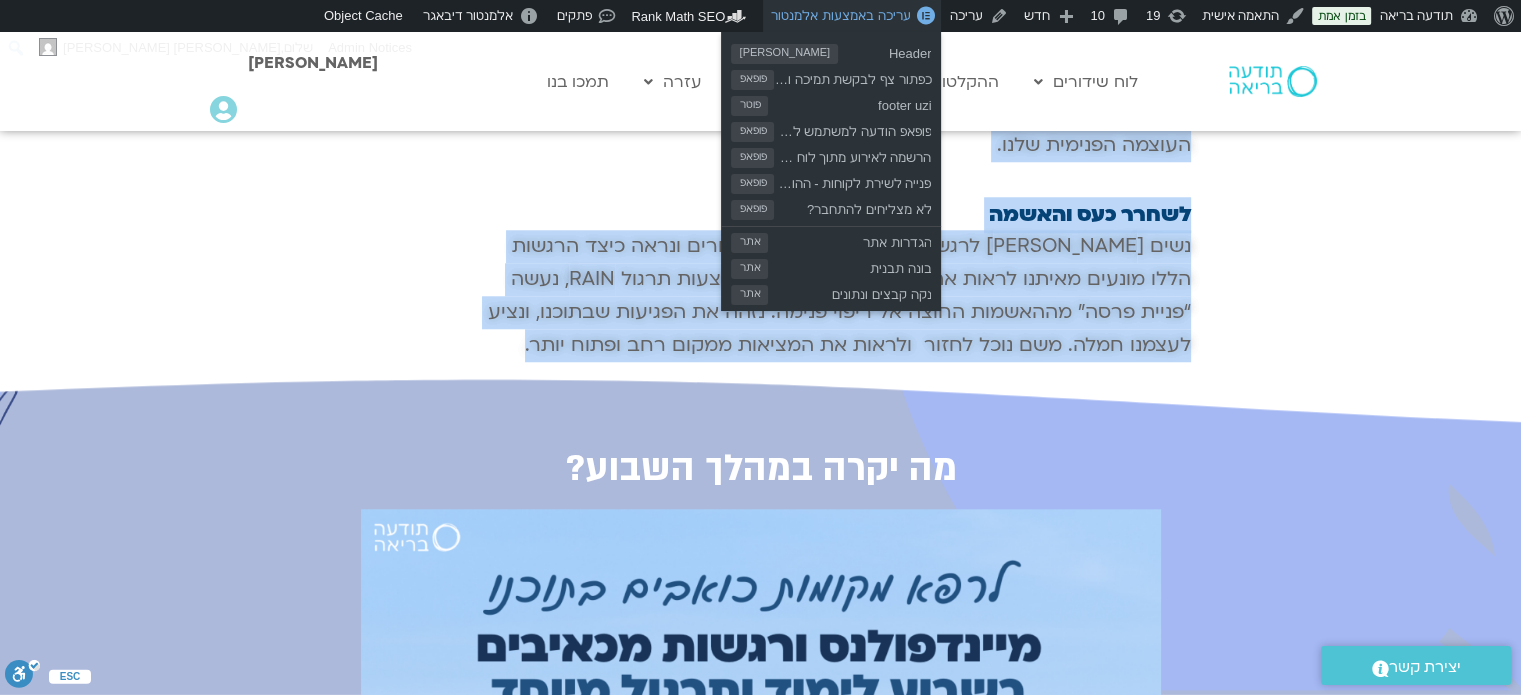 click on "עריכה באמצעות אלמנטור" at bounding box center (840, 15) 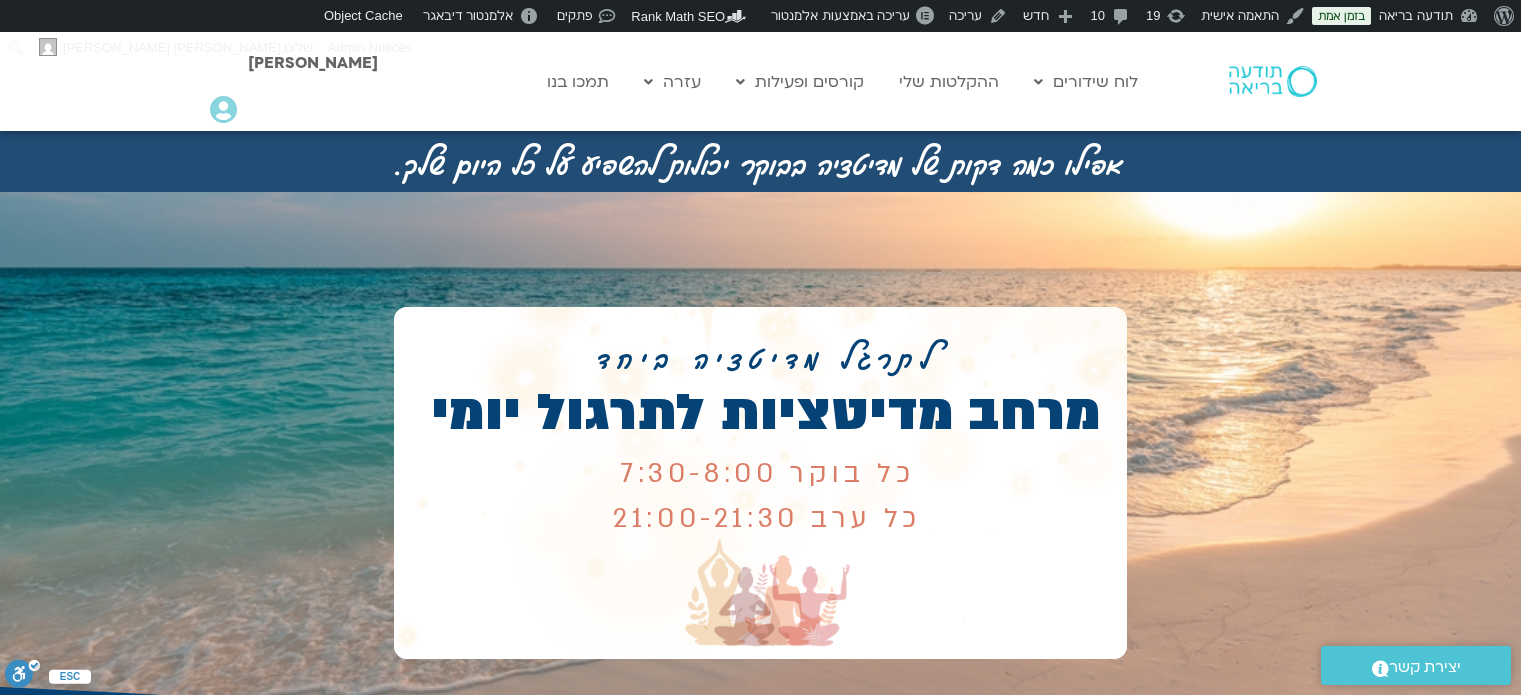 scroll, scrollTop: 0, scrollLeft: 0, axis: both 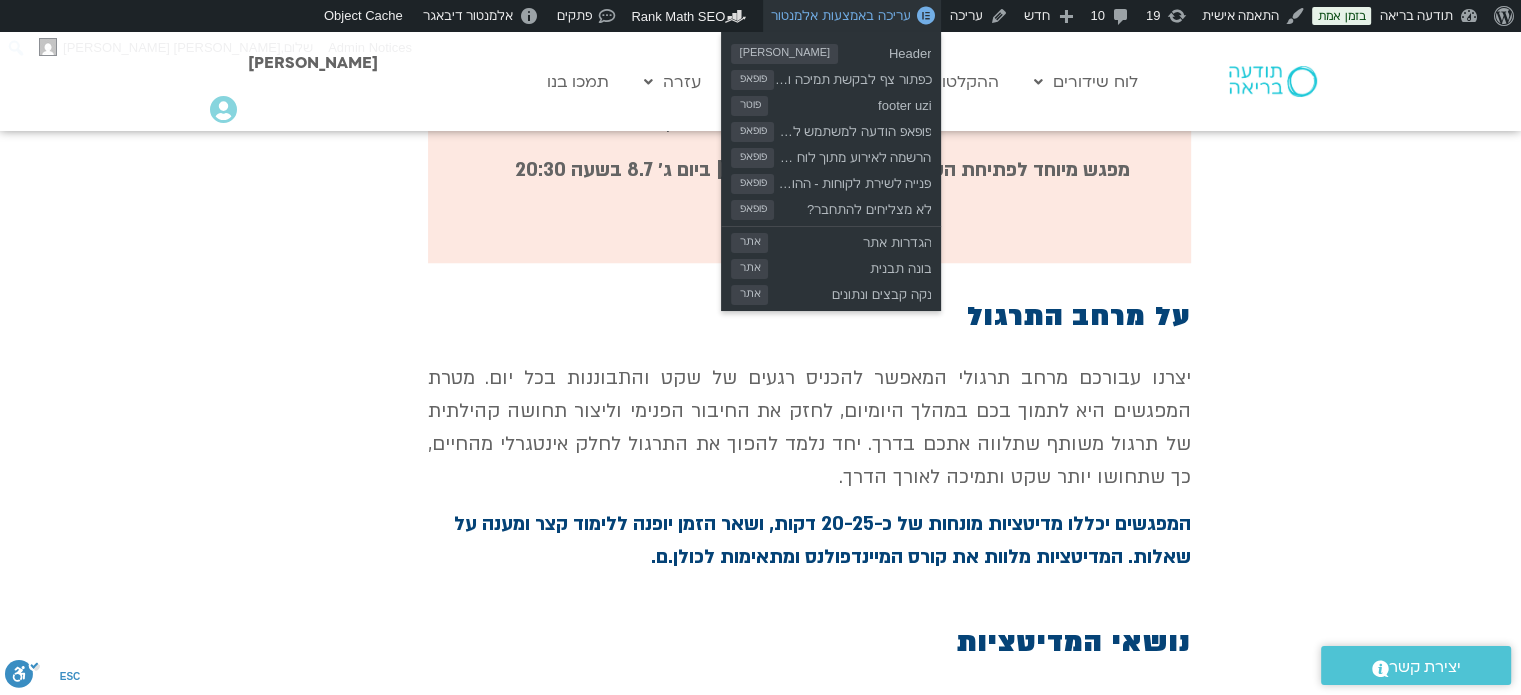 click on "עריכה באמצעות אלמנטור" at bounding box center [840, 15] 